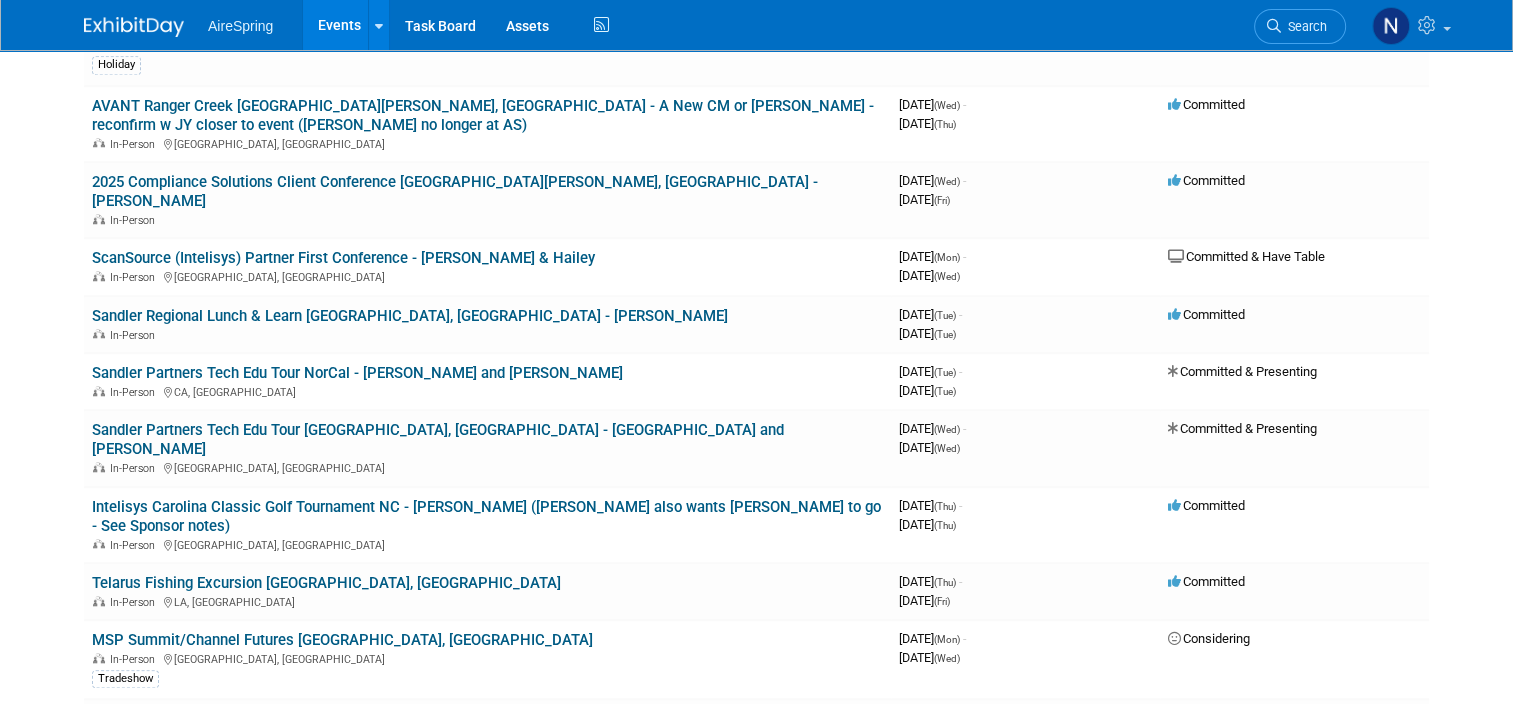scroll, scrollTop: 0, scrollLeft: 0, axis: both 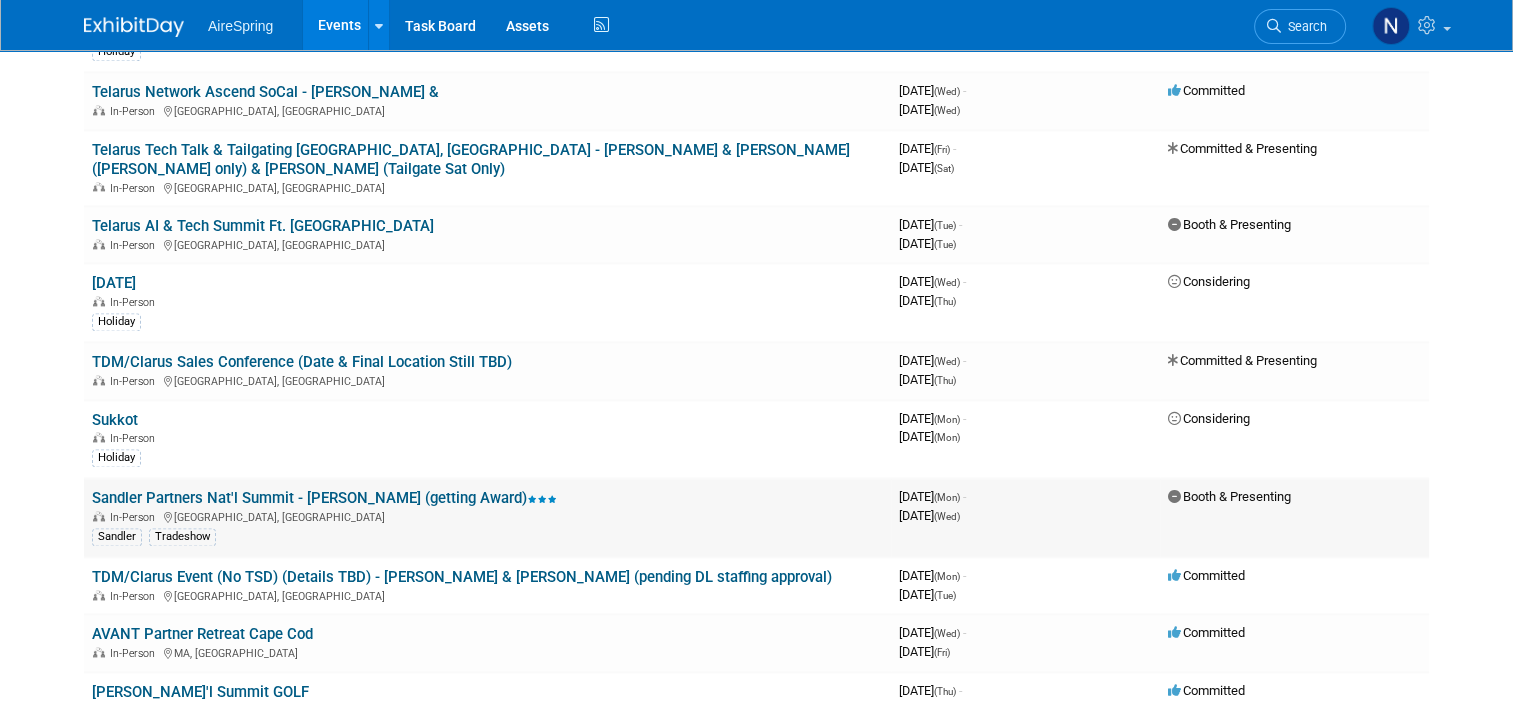 click on "Sandler Partners Nat'l Summit - [PERSON_NAME] (getting Award)" at bounding box center (324, 498) 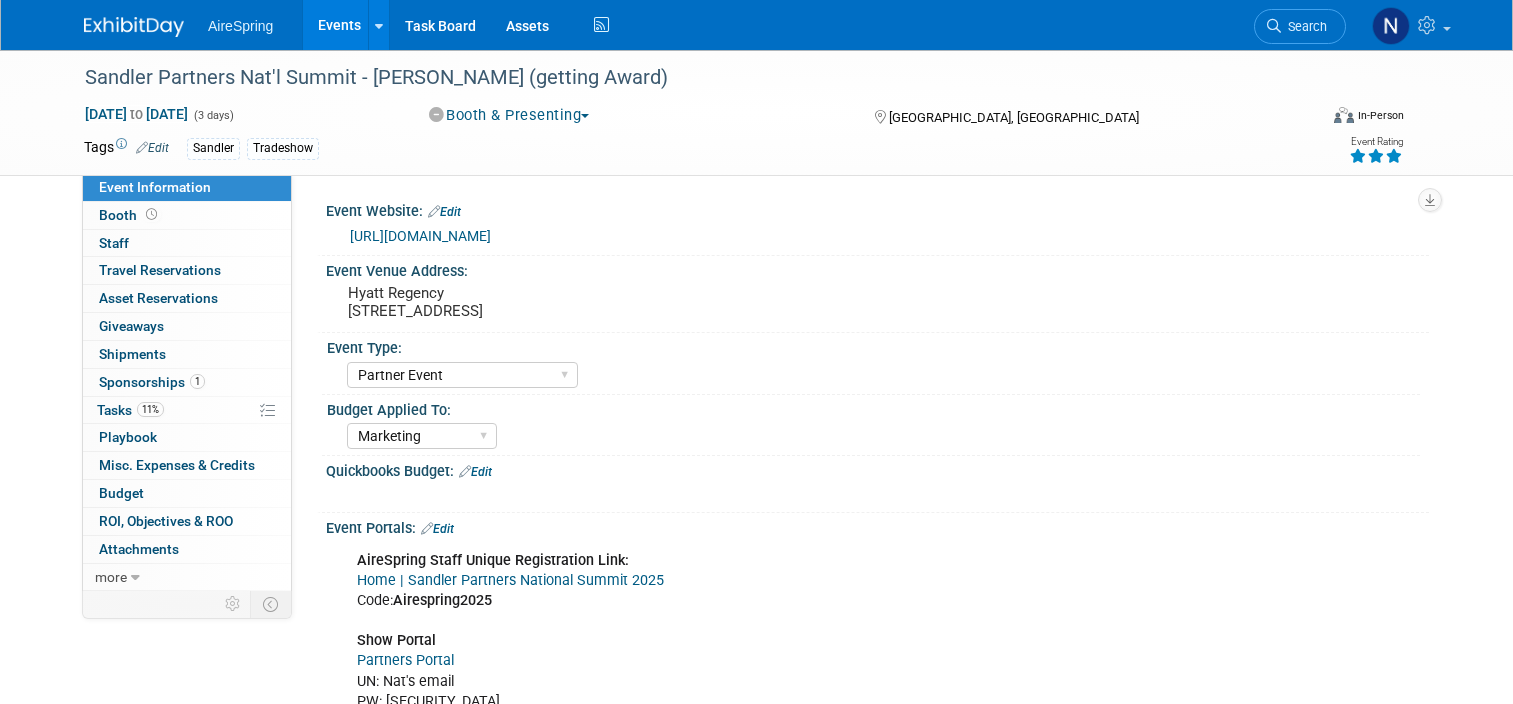 select on "Partner Event" 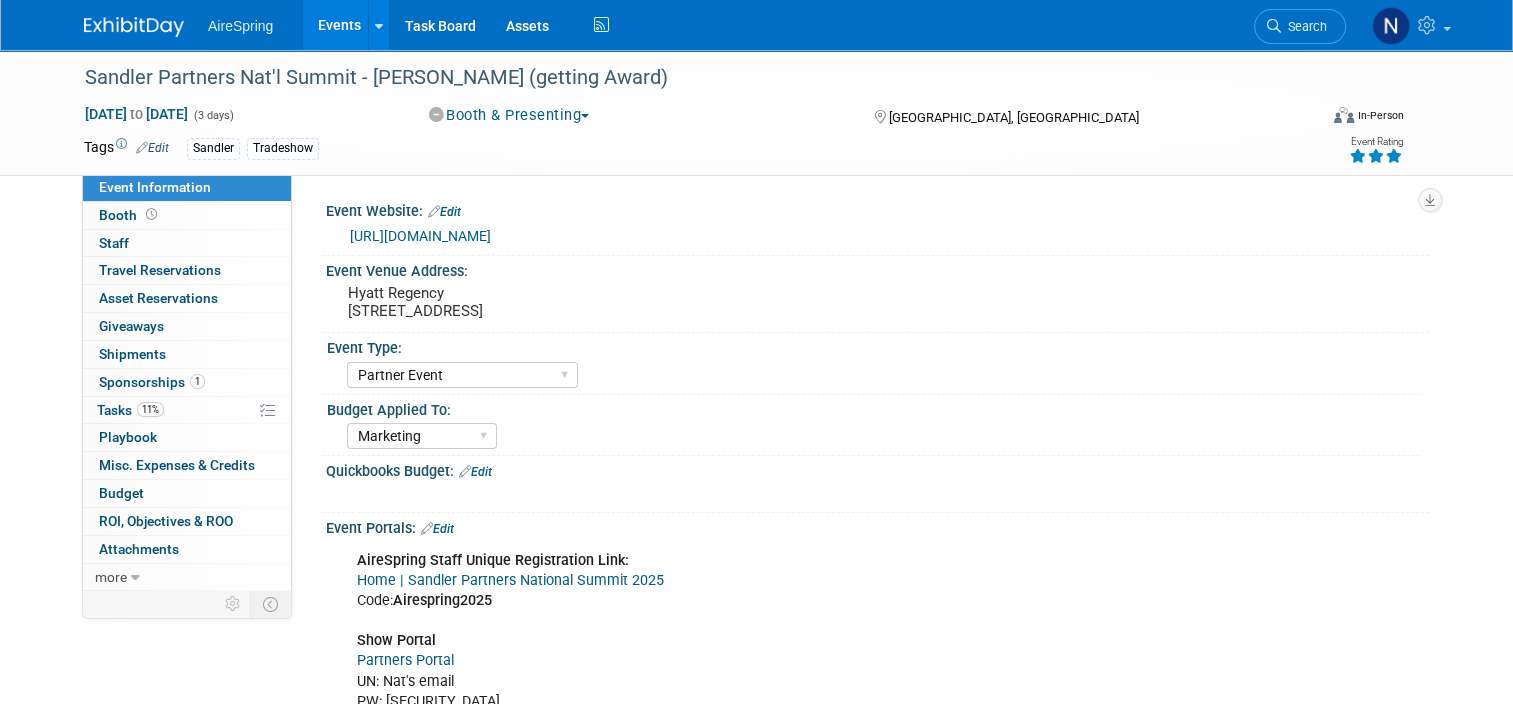 scroll, scrollTop: 0, scrollLeft: 0, axis: both 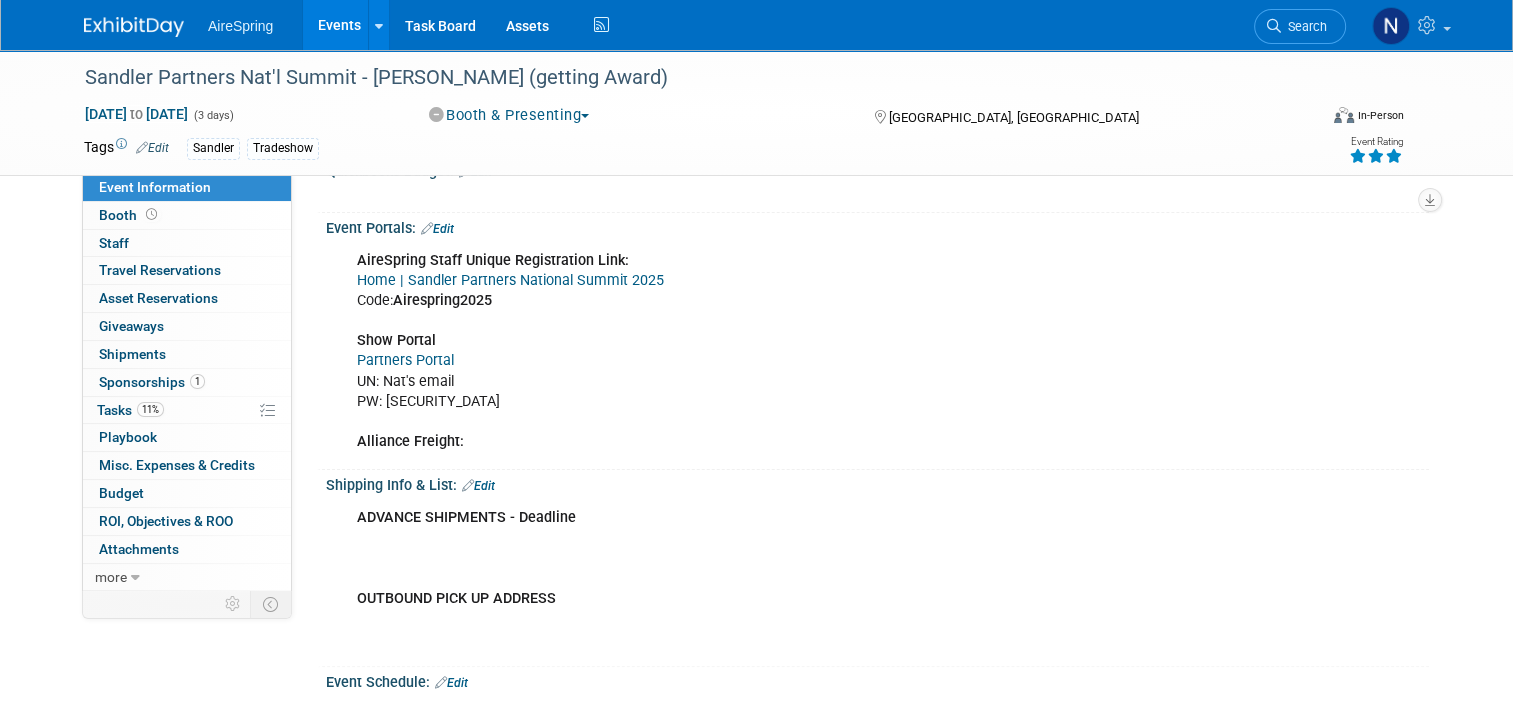 click on "Partners Portal" at bounding box center (405, 360) 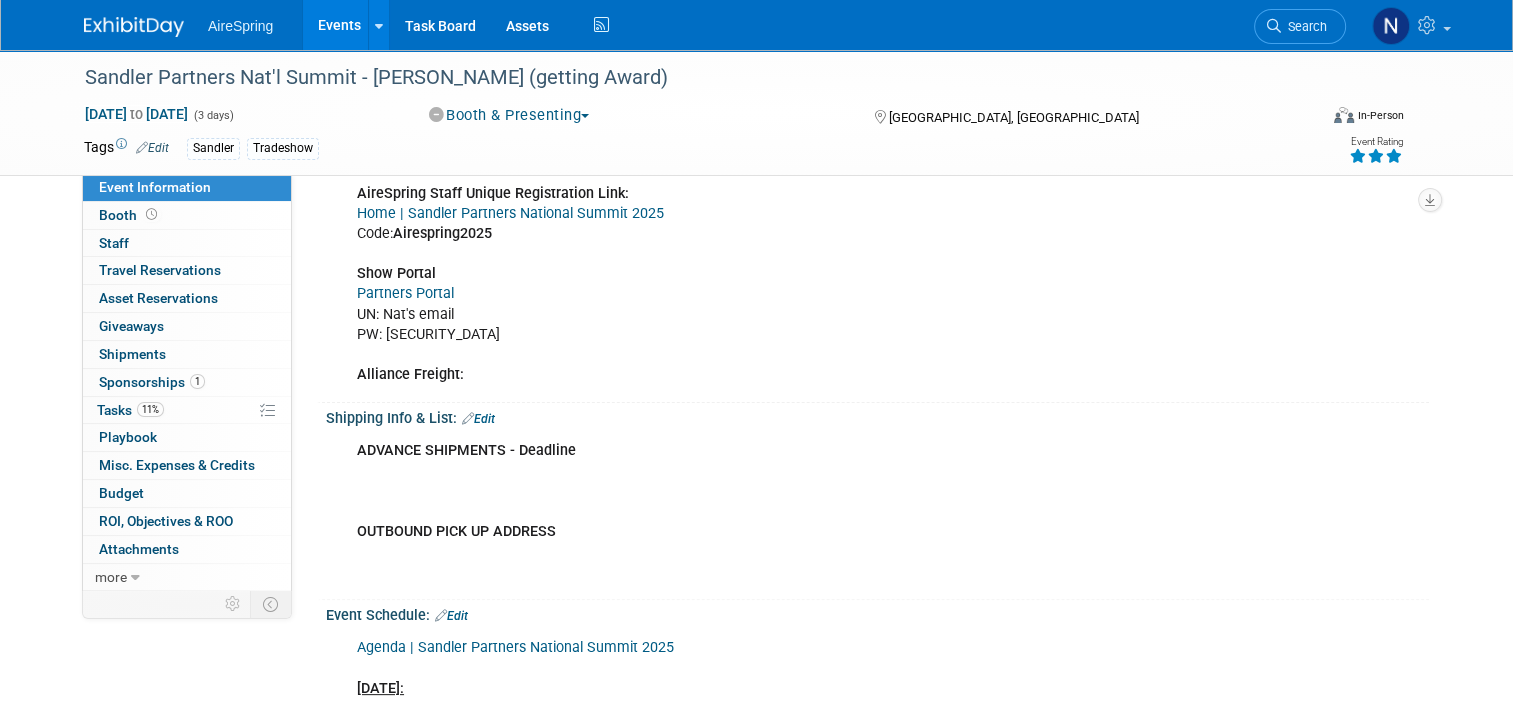 scroll, scrollTop: 200, scrollLeft: 0, axis: vertical 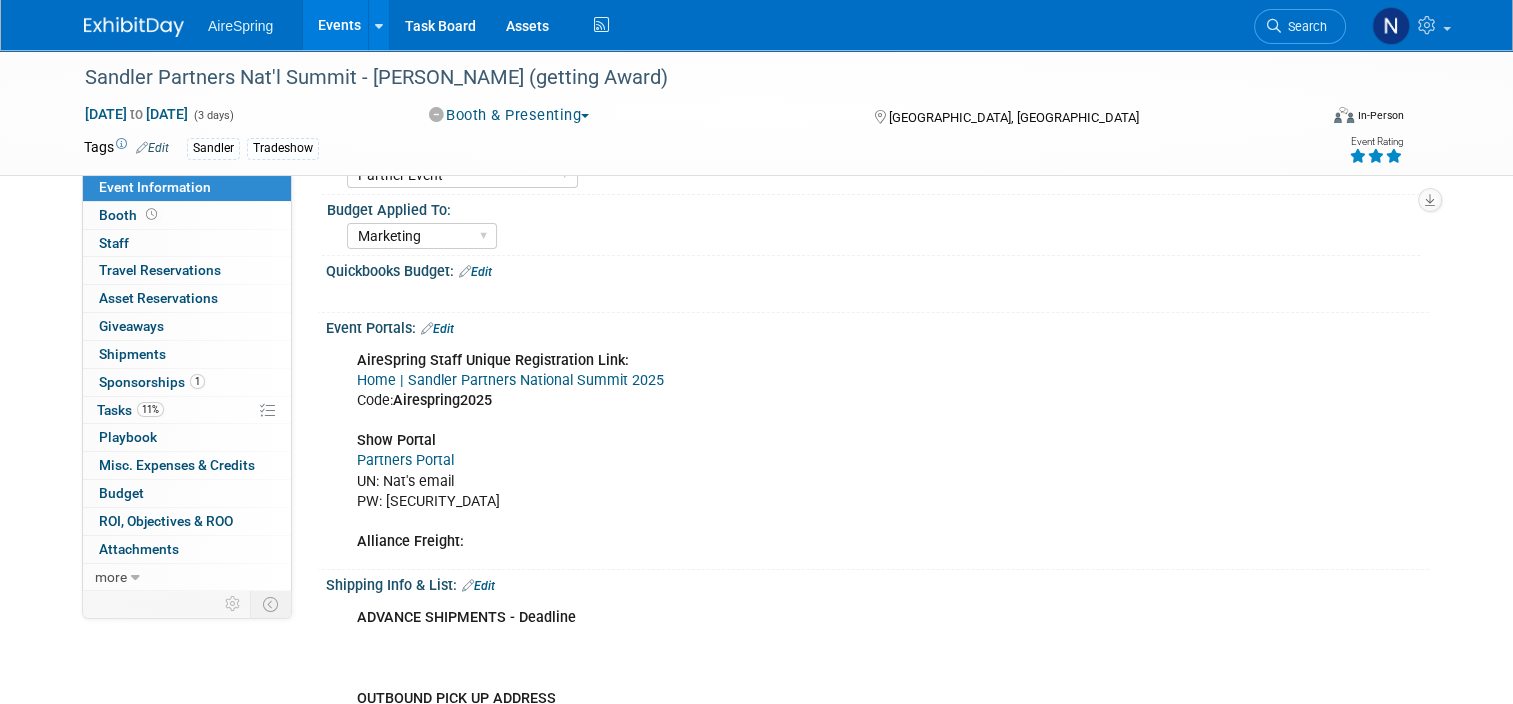 click on "Edit" at bounding box center (437, 329) 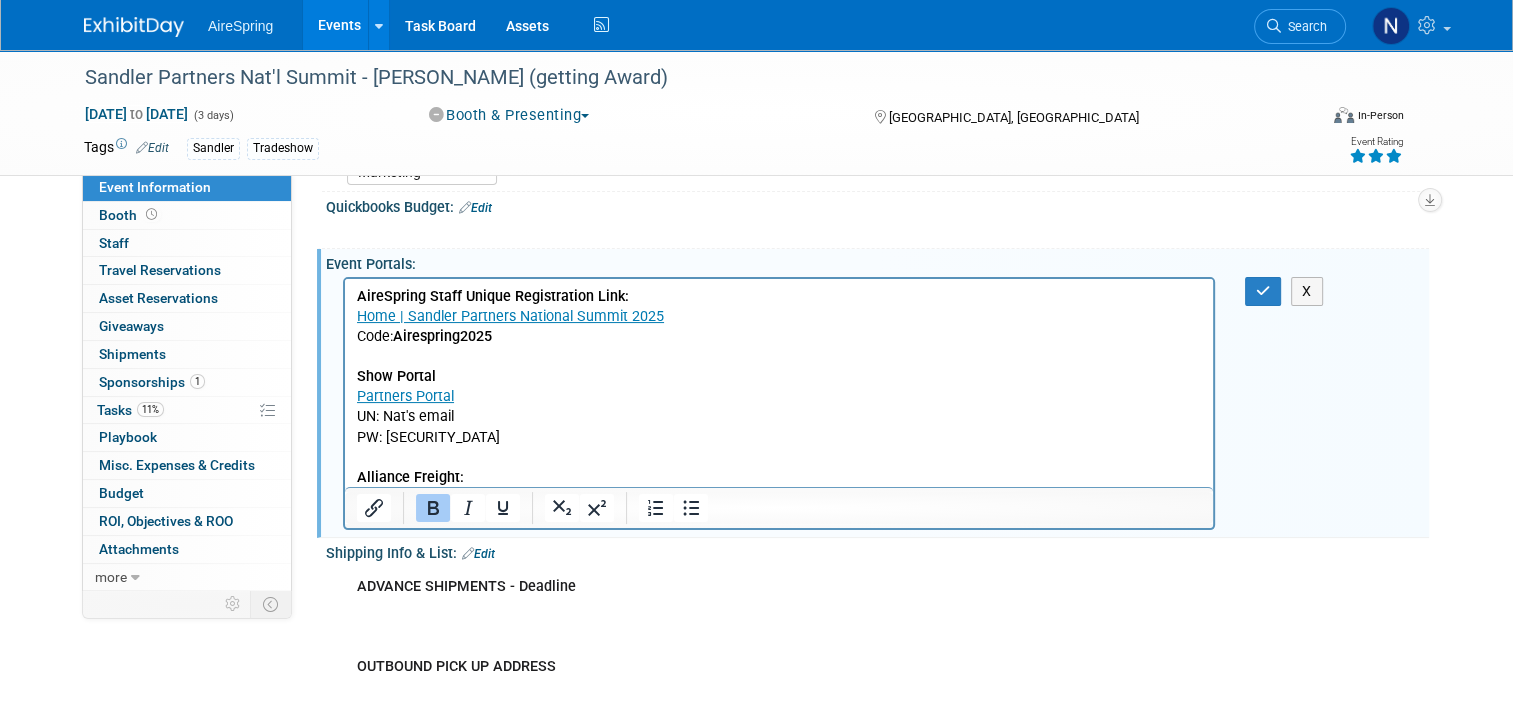 scroll, scrollTop: 300, scrollLeft: 0, axis: vertical 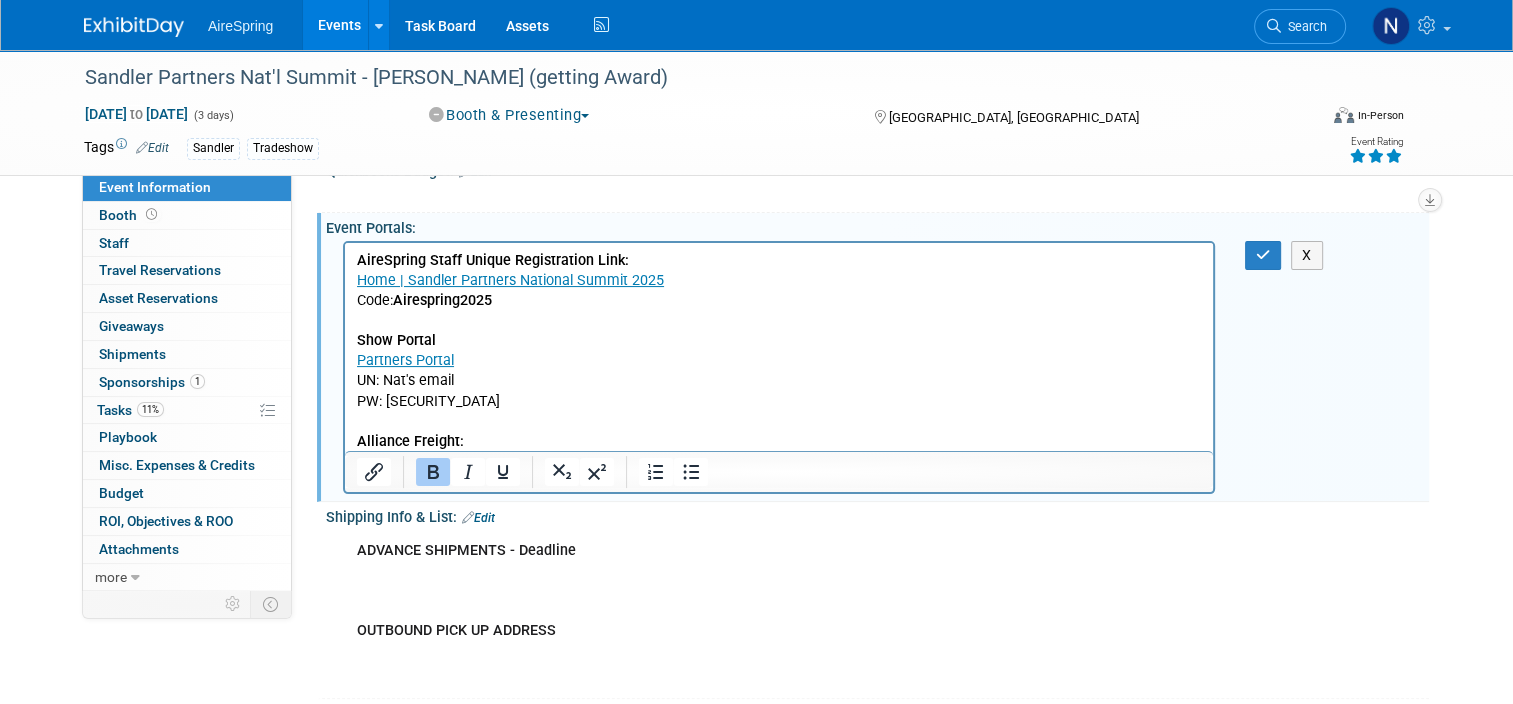 click on "Edit" at bounding box center (478, 518) 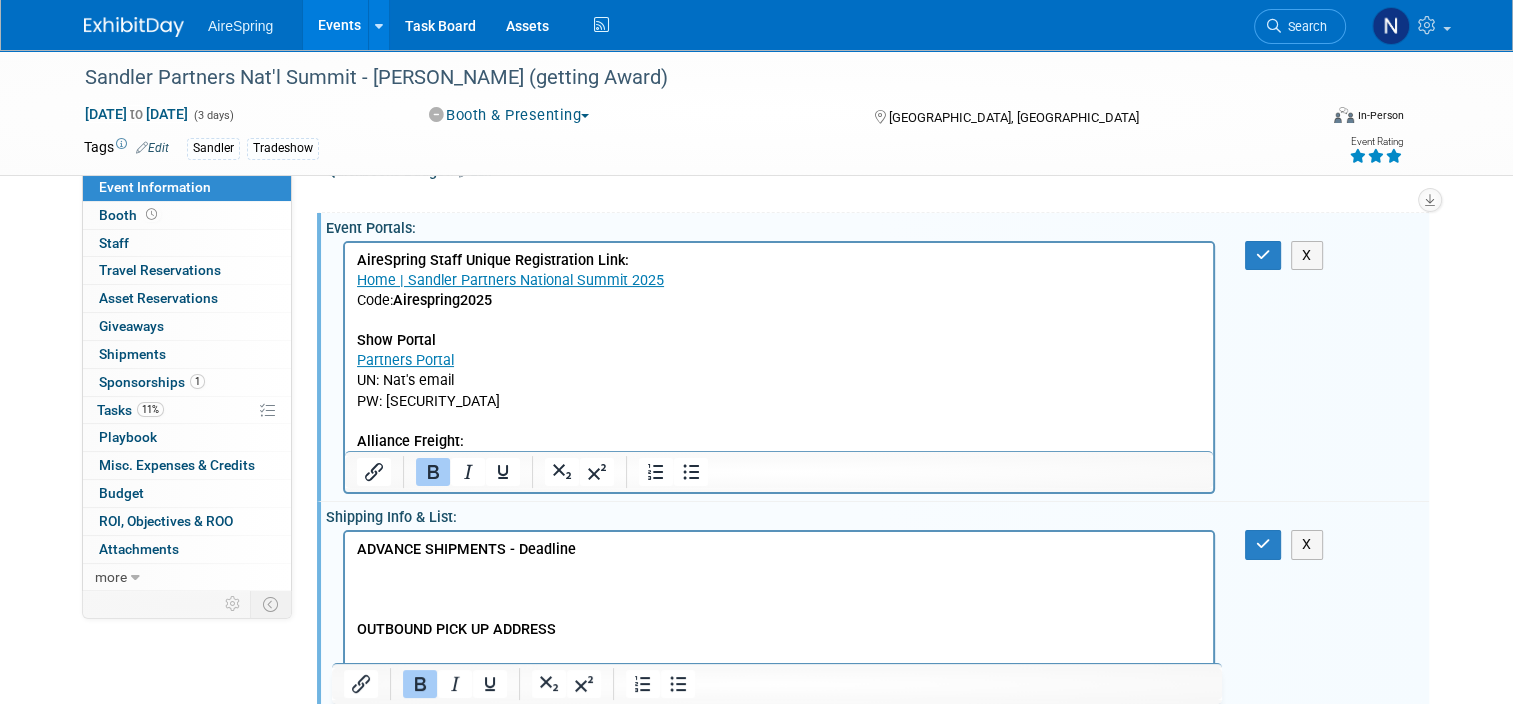 scroll, scrollTop: 0, scrollLeft: 0, axis: both 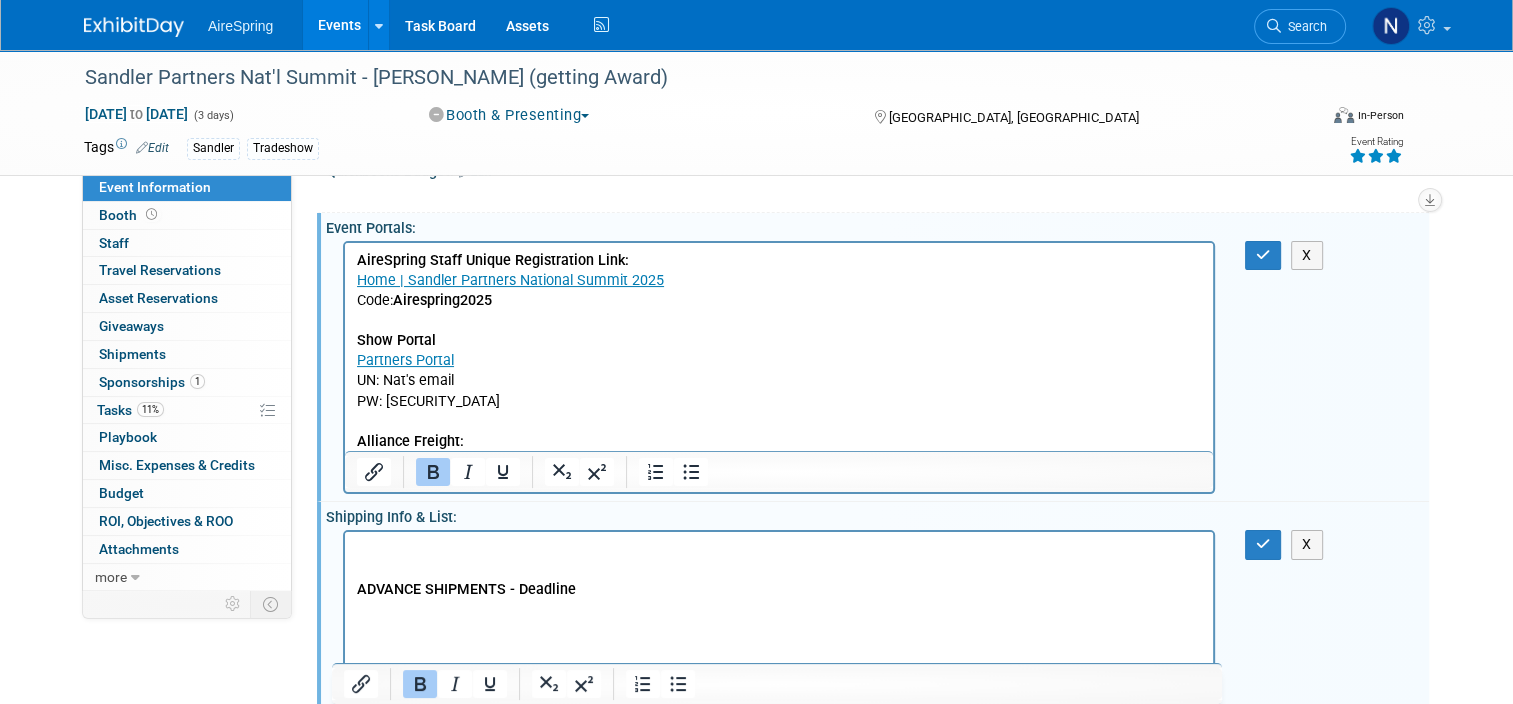 click at bounding box center [779, 550] 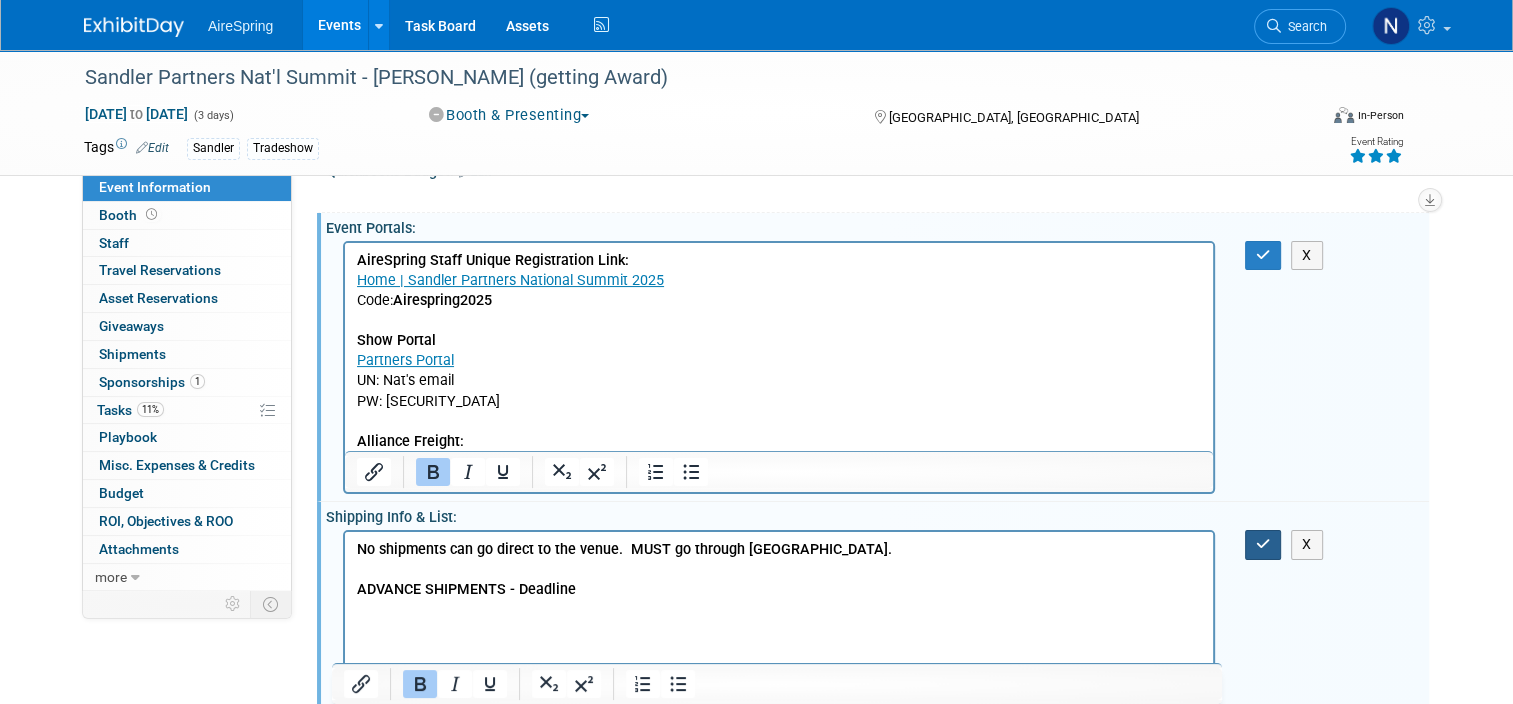 click at bounding box center [1263, 544] 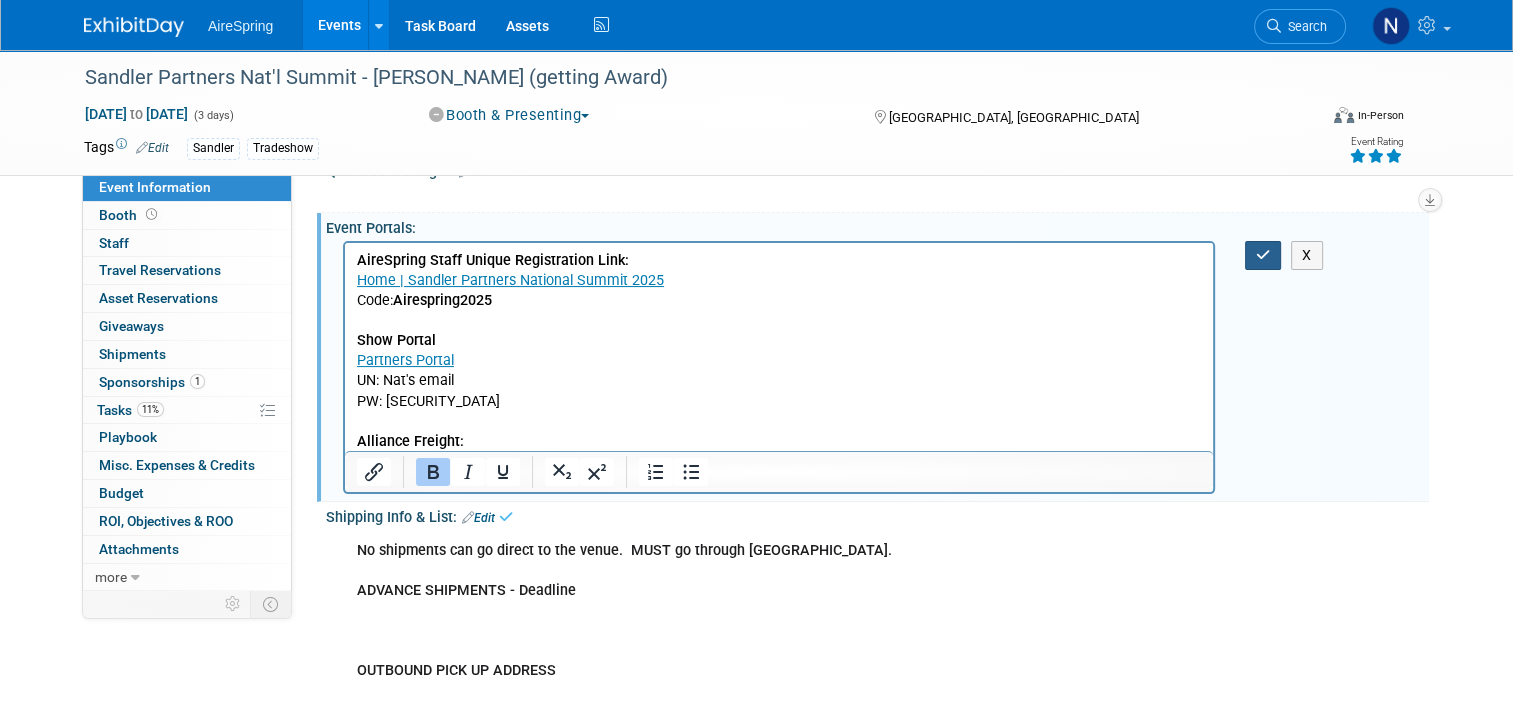 click at bounding box center [1263, 255] 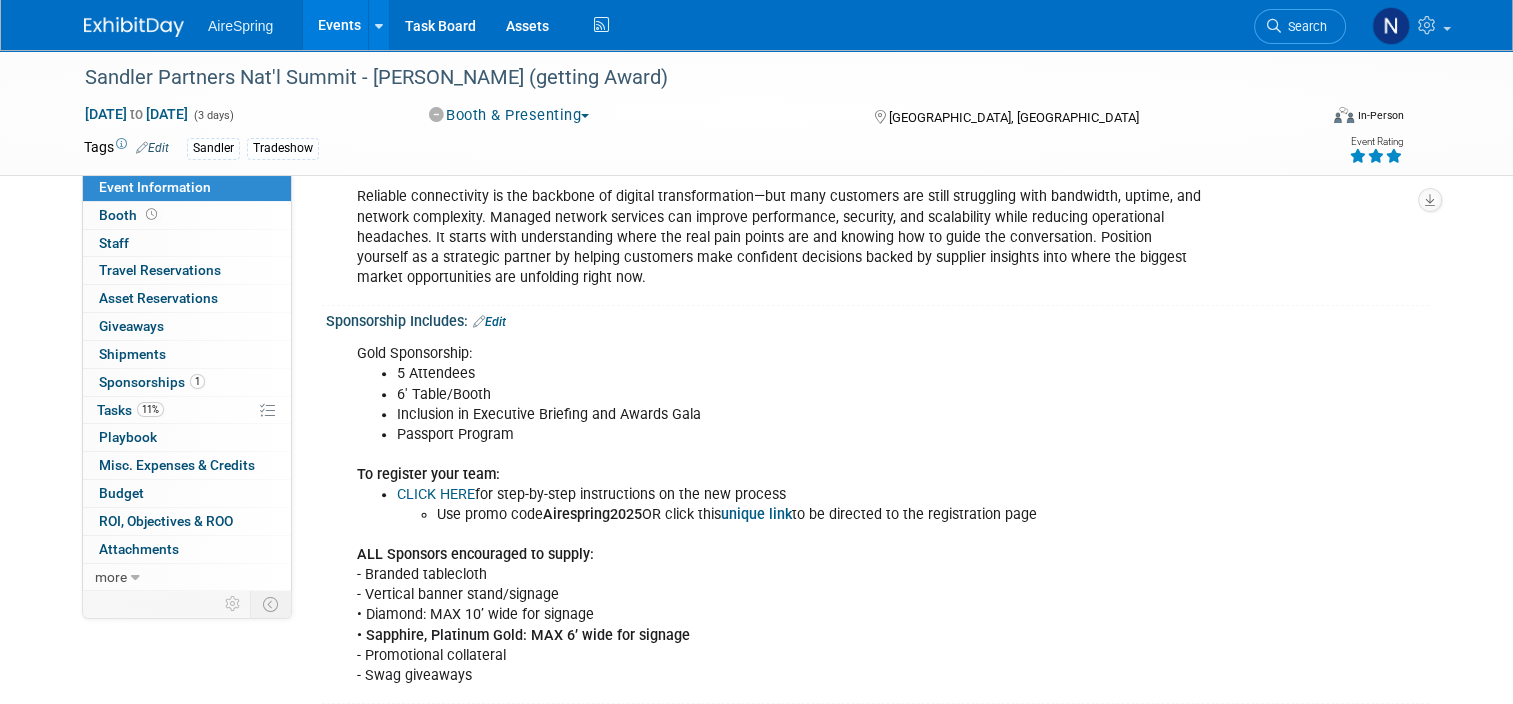 scroll, scrollTop: 1800, scrollLeft: 0, axis: vertical 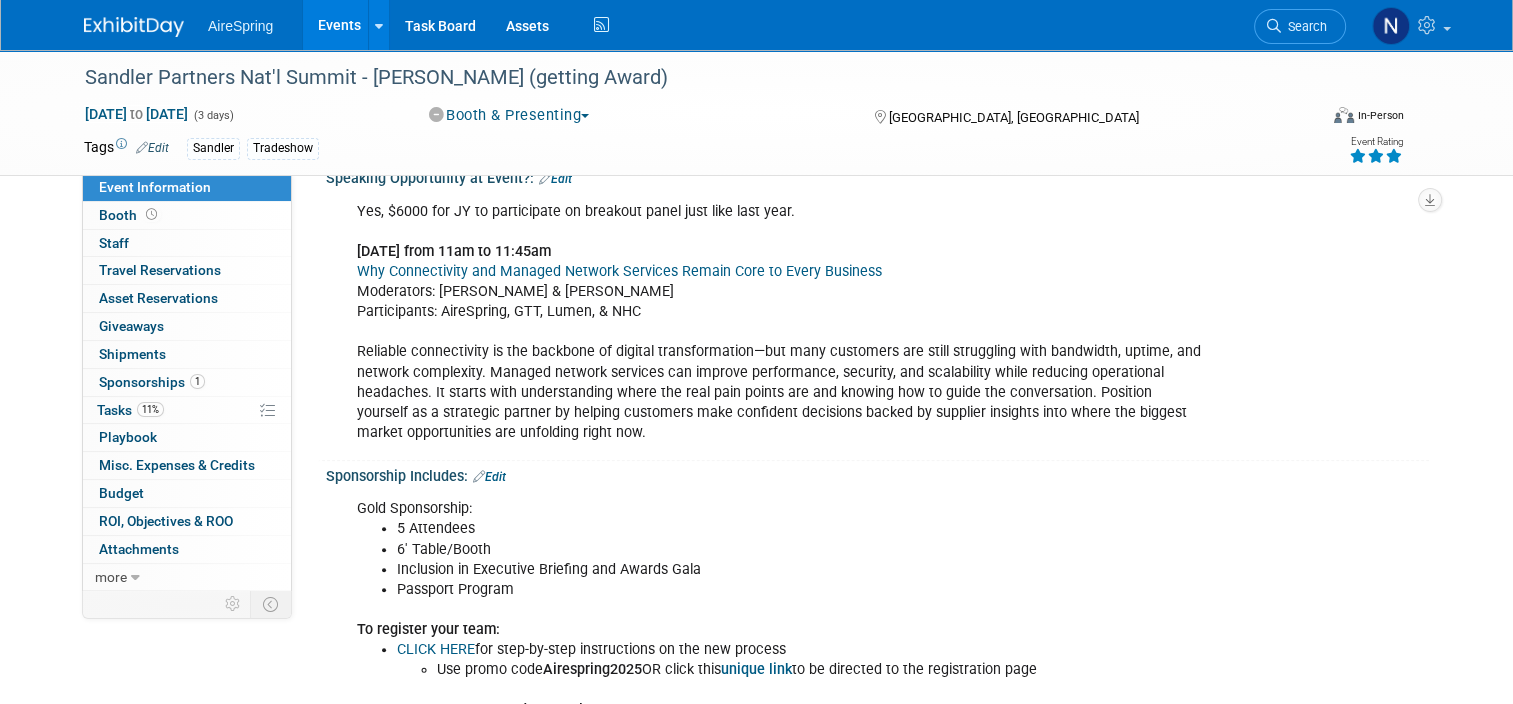 click on "Edit" at bounding box center [489, 477] 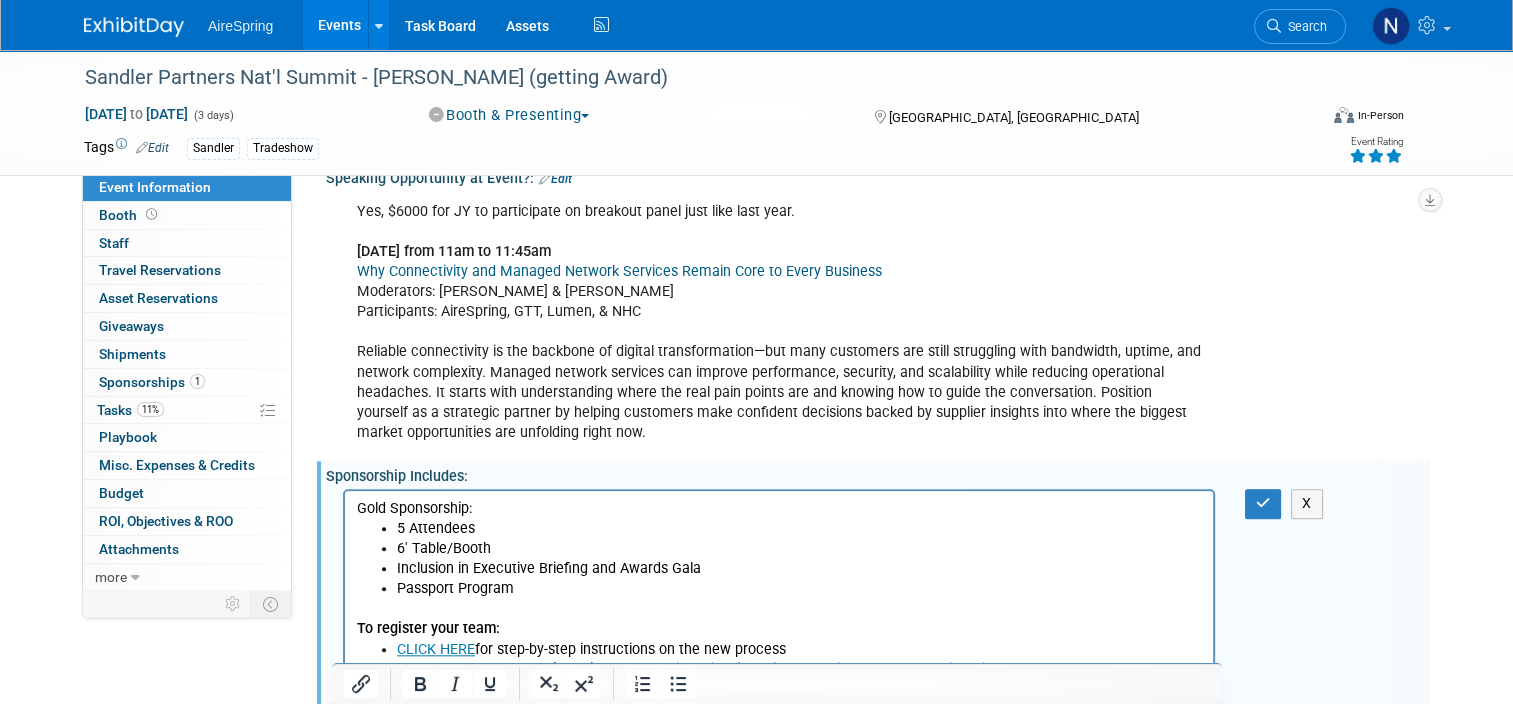 scroll, scrollTop: 0, scrollLeft: 0, axis: both 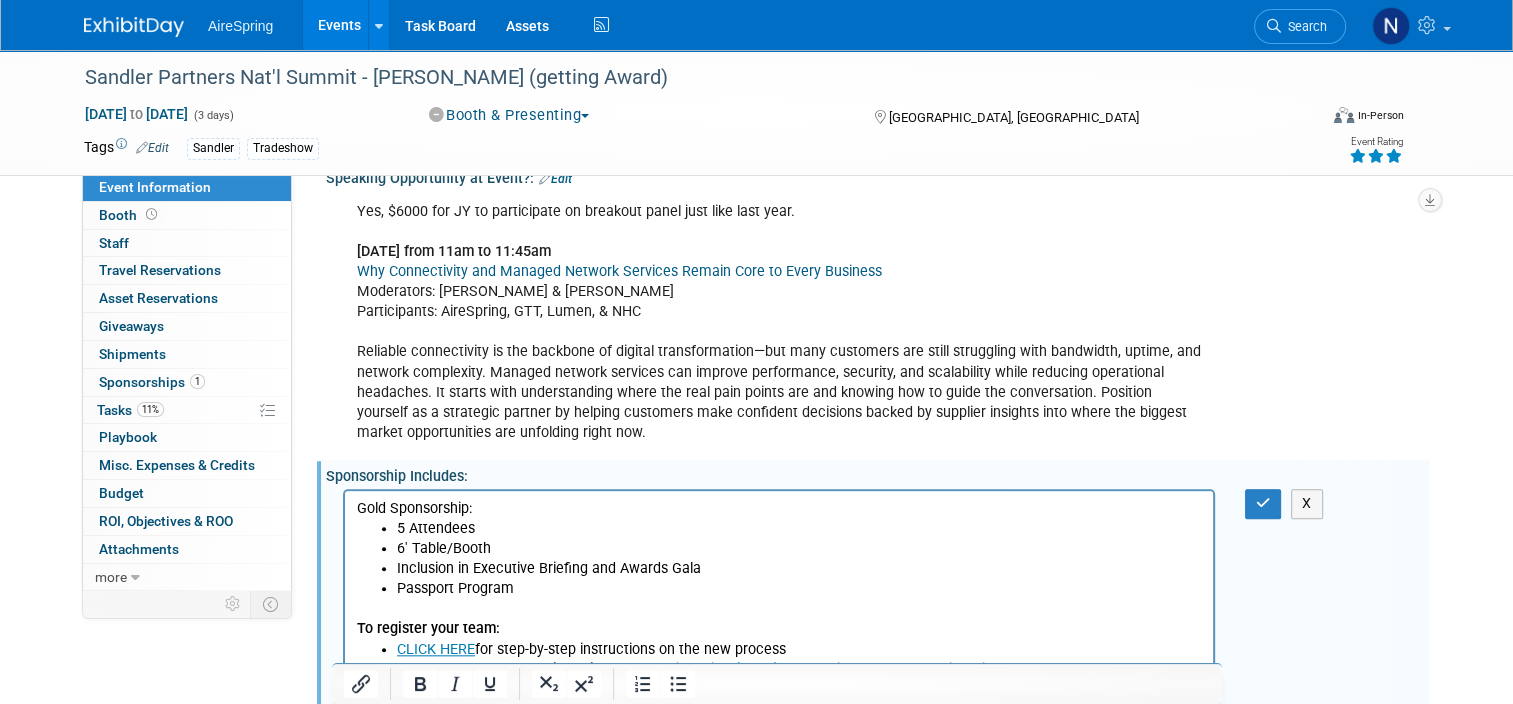 type 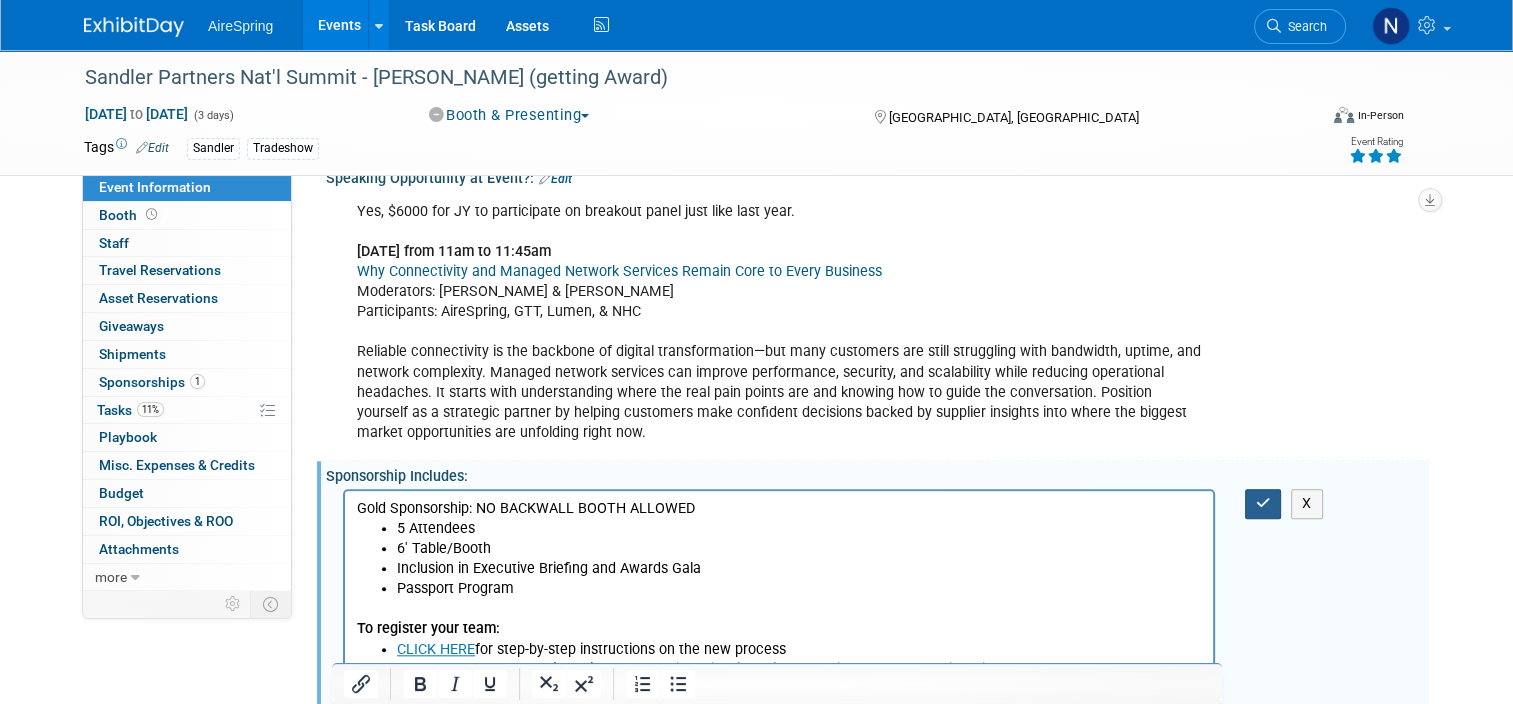 click at bounding box center (1263, 503) 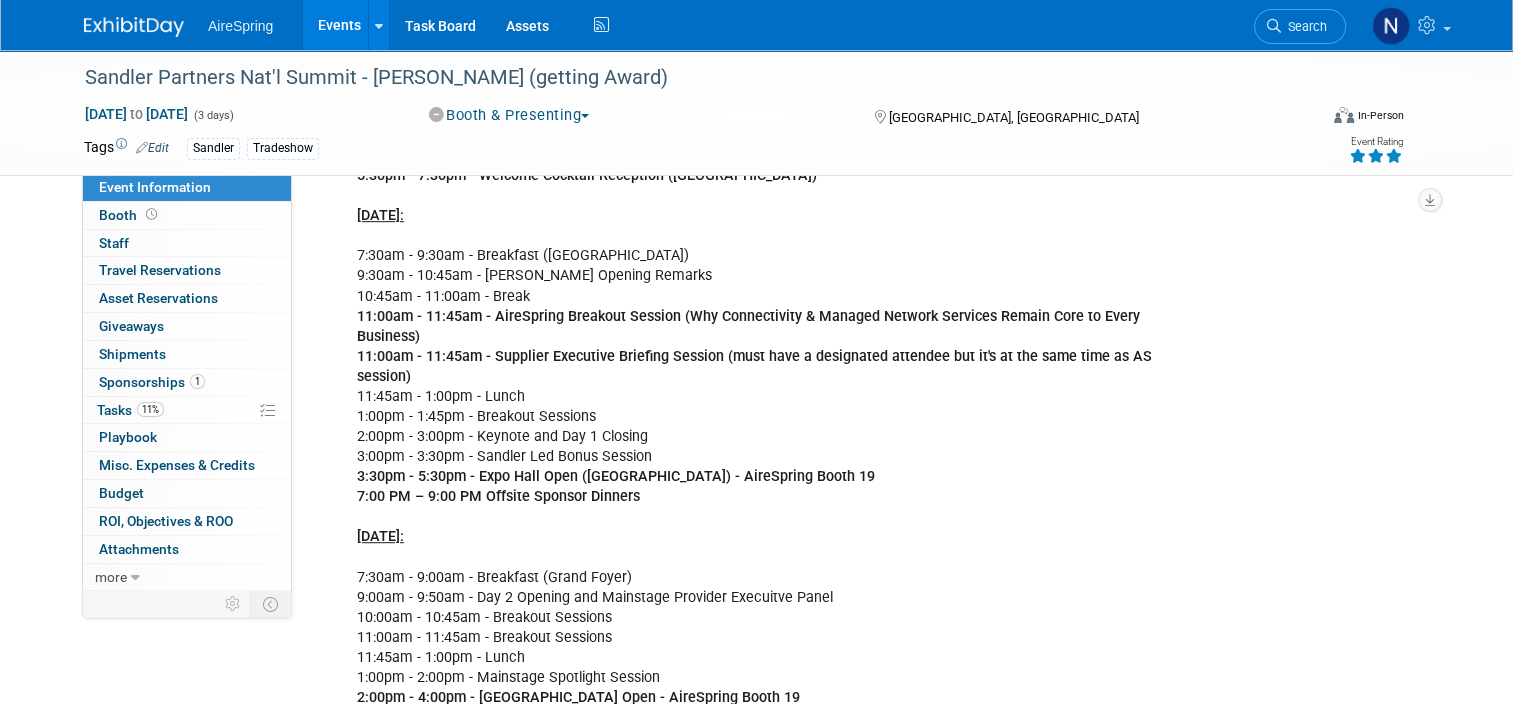 scroll, scrollTop: 1600, scrollLeft: 0, axis: vertical 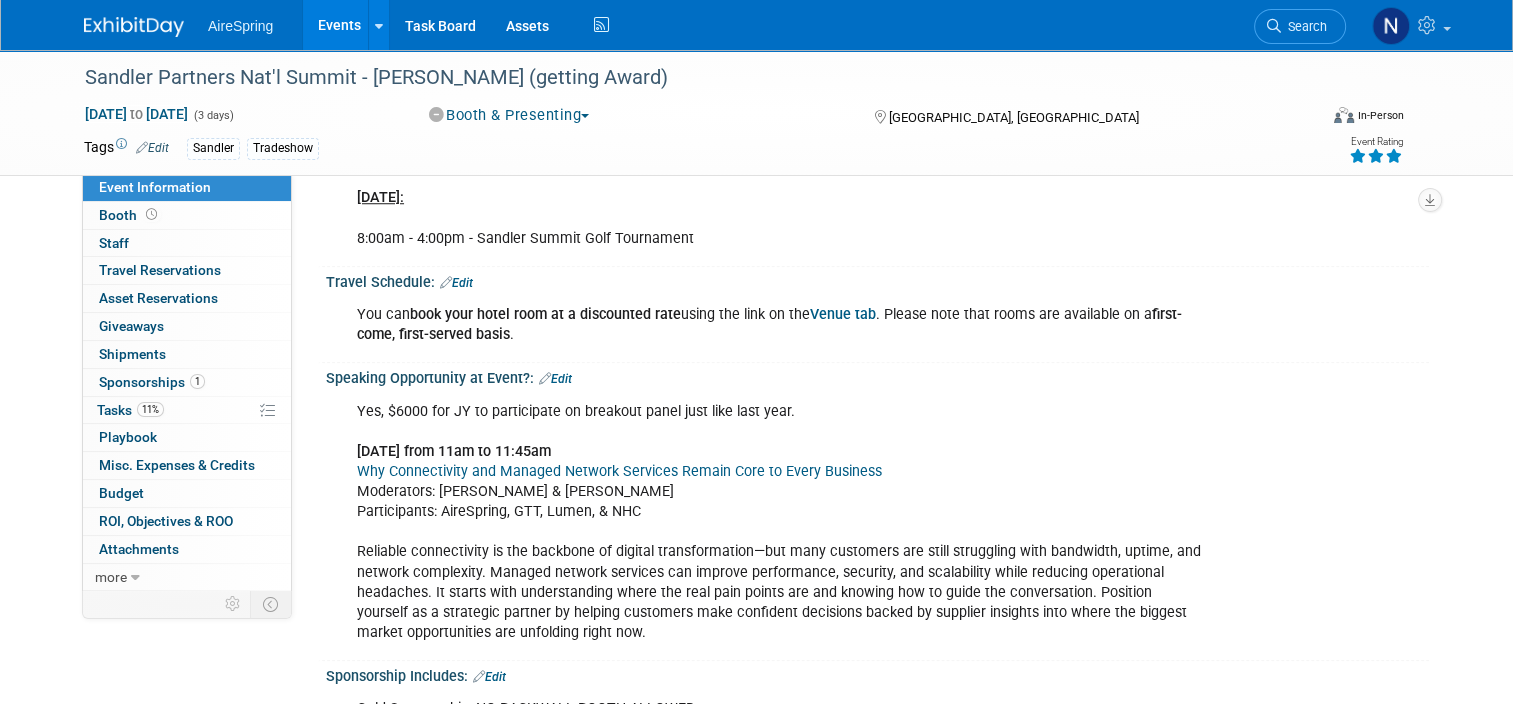 click on "Events" at bounding box center [339, 25] 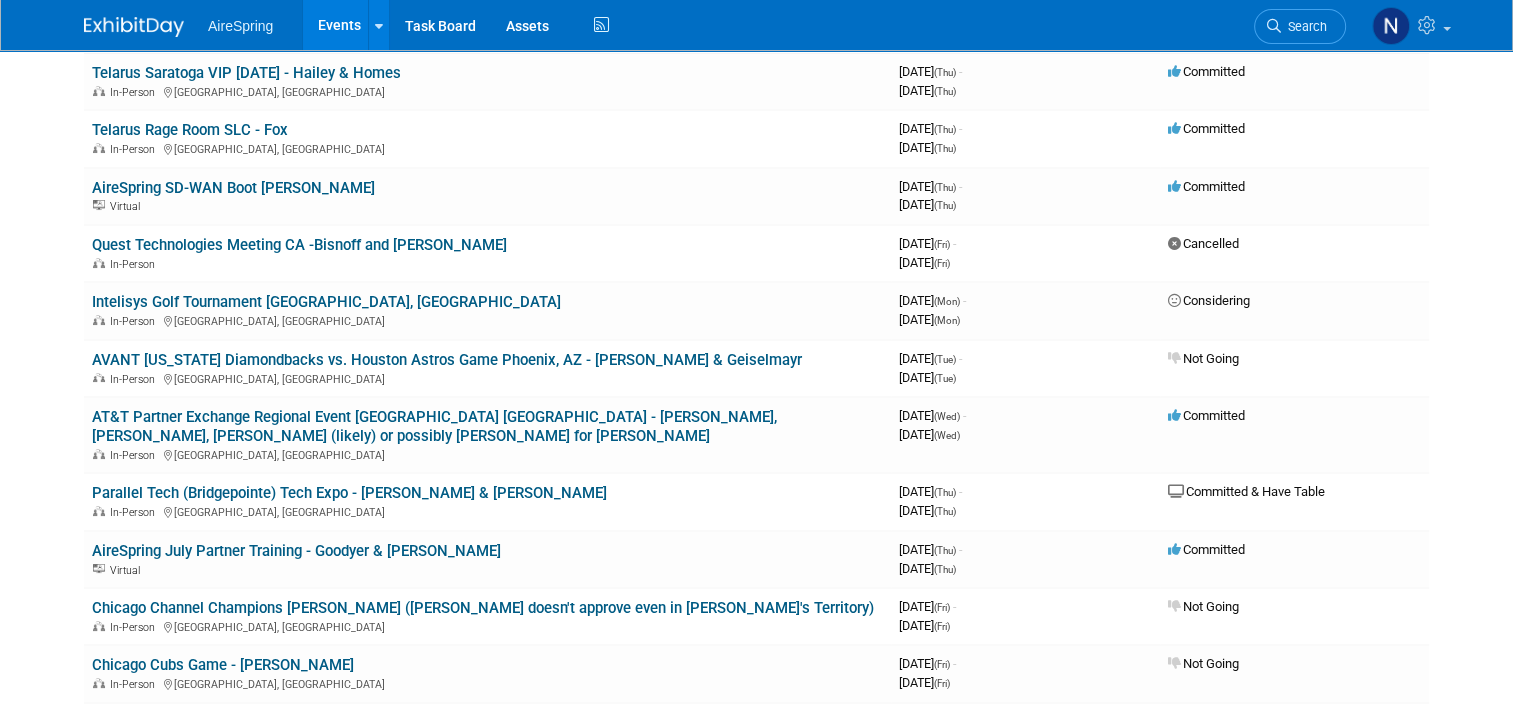 scroll, scrollTop: 200, scrollLeft: 0, axis: vertical 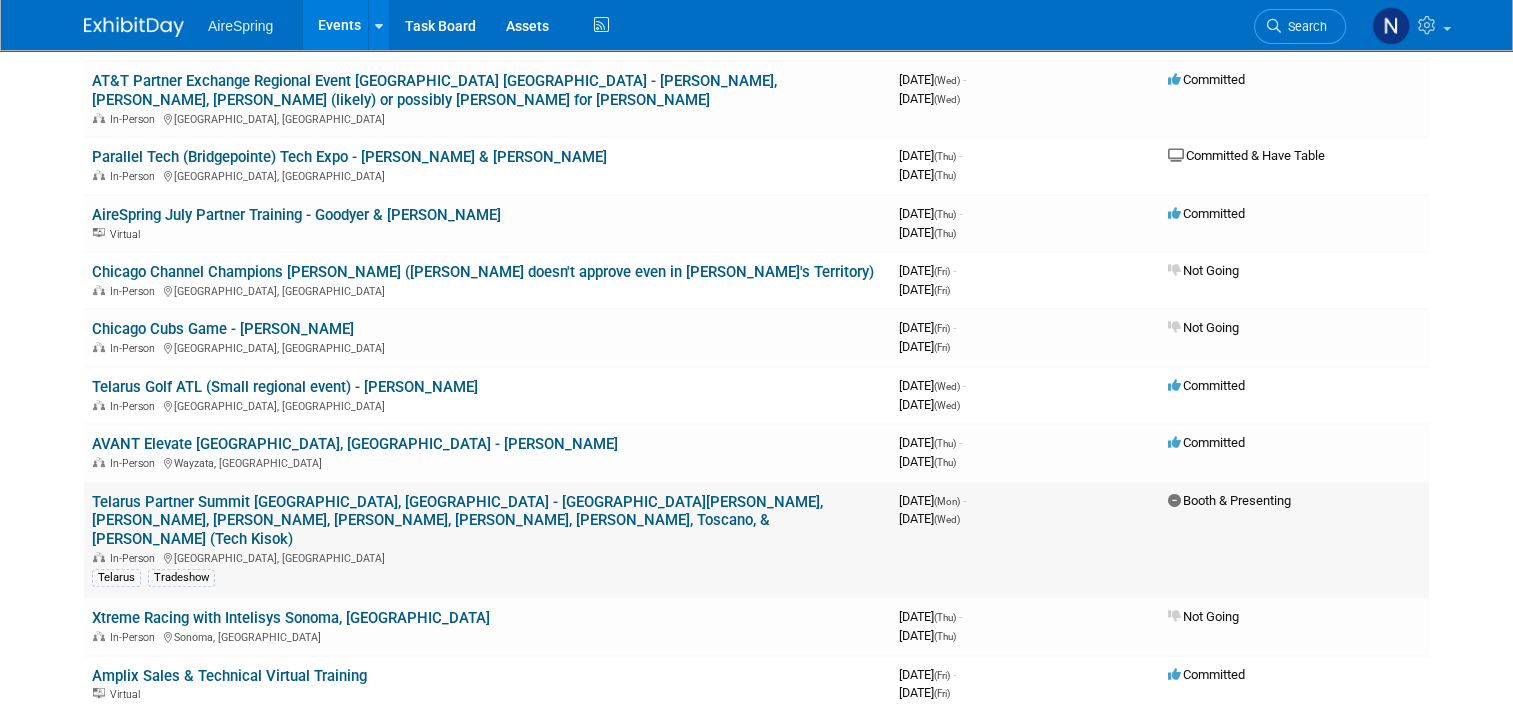 click on "Telarus Partner Summit [GEOGRAPHIC_DATA], [GEOGRAPHIC_DATA] - [GEOGRAPHIC_DATA][PERSON_NAME], [PERSON_NAME], [PERSON_NAME], [PERSON_NAME], [PERSON_NAME], [PERSON_NAME], Toscano, & [PERSON_NAME] (Tech Kisok)" at bounding box center (457, 521) 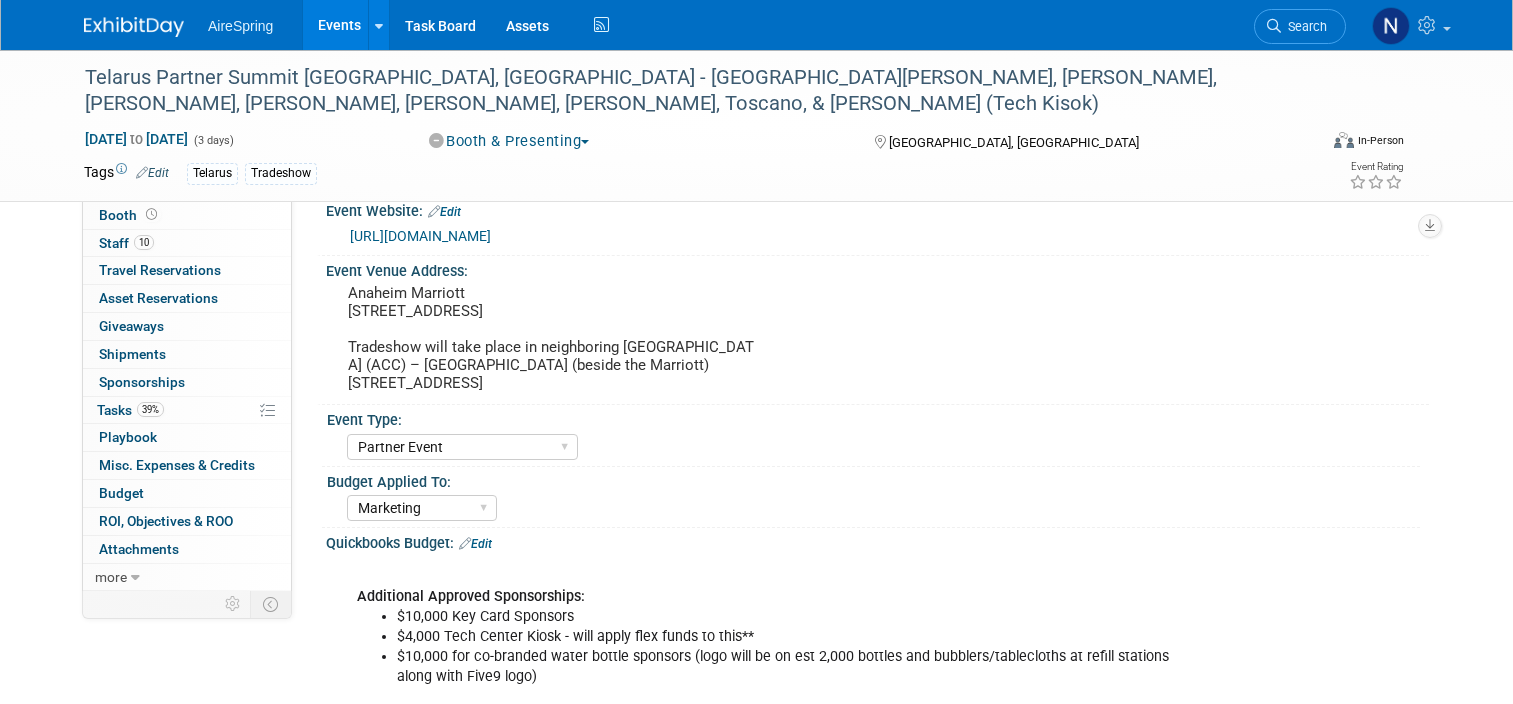 select on "Partner Event" 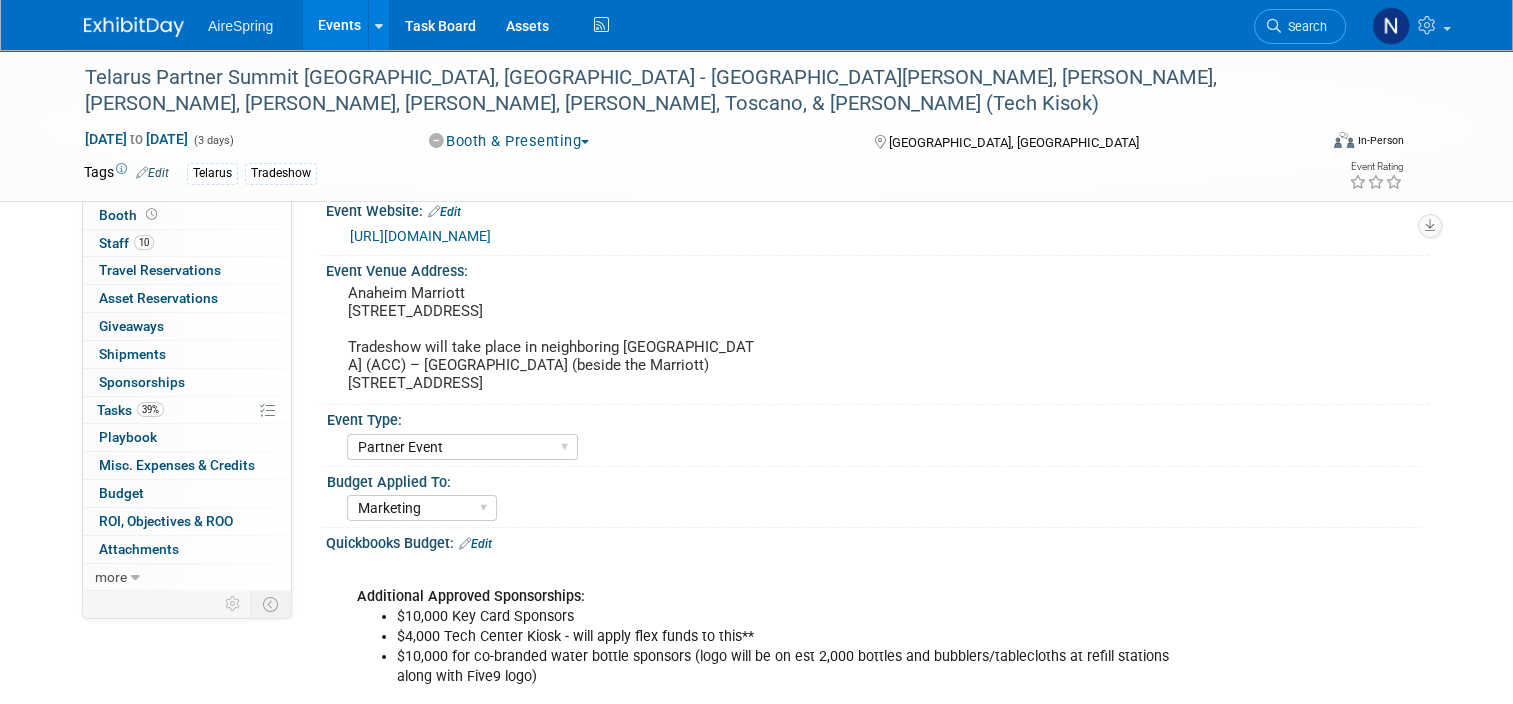 scroll, scrollTop: 0, scrollLeft: 0, axis: both 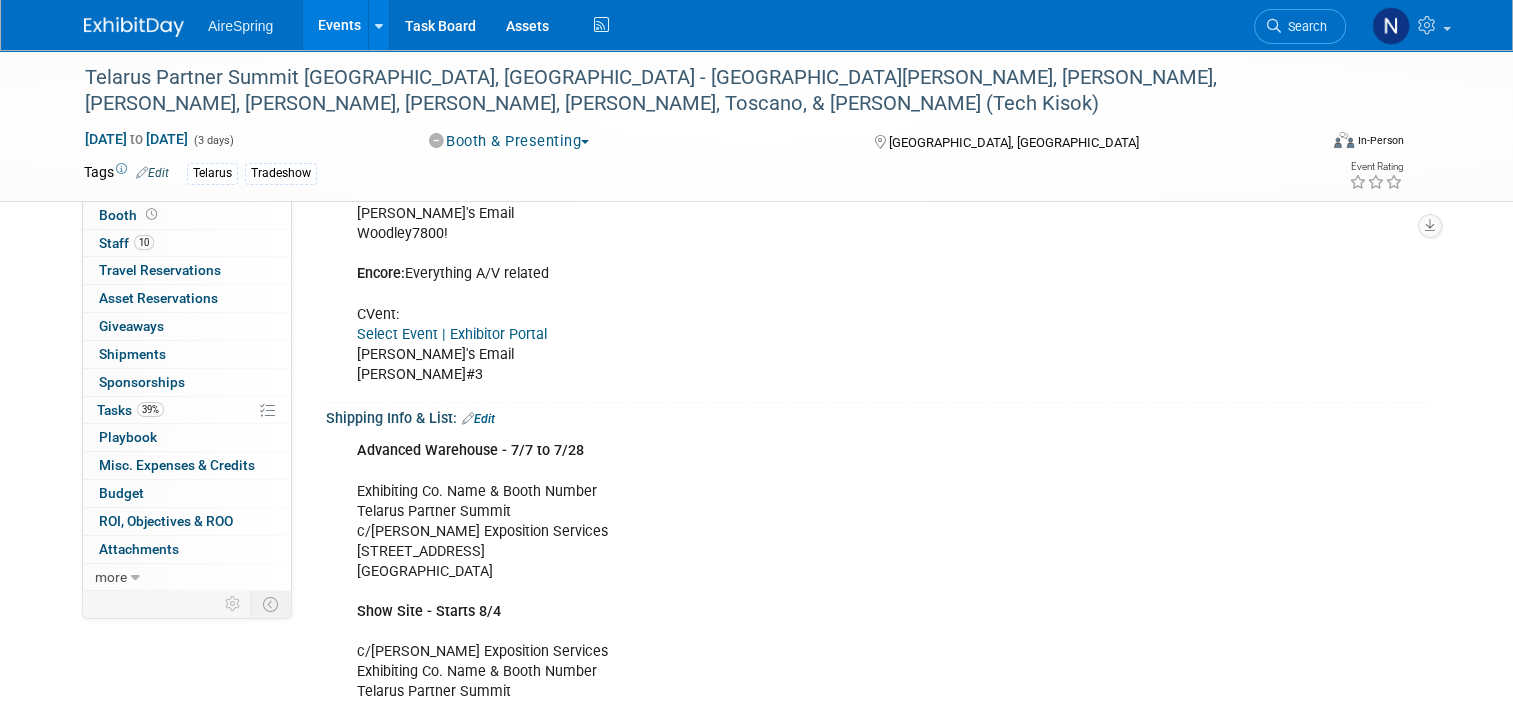 click on "Shipping Info & List:
Edit" at bounding box center [877, 416] 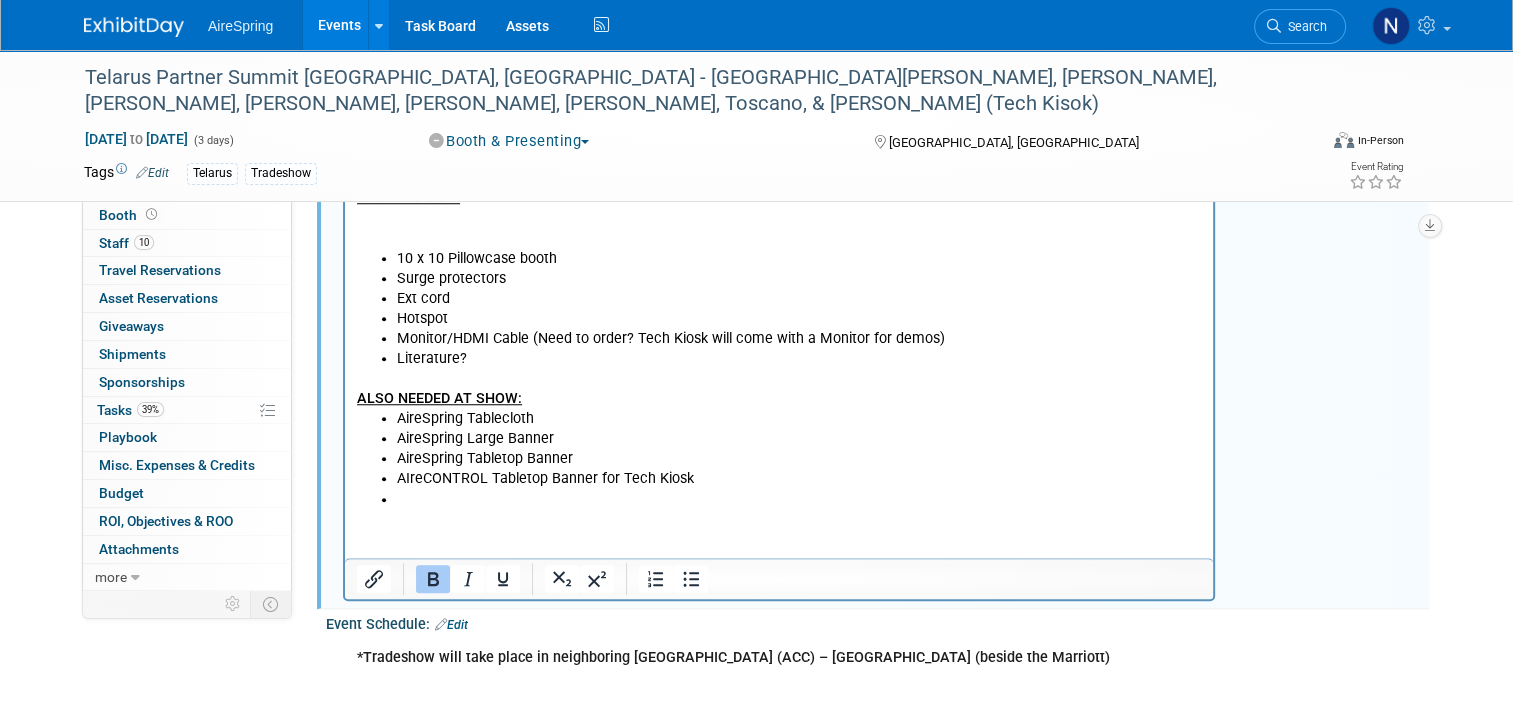scroll, scrollTop: 1500, scrollLeft: 0, axis: vertical 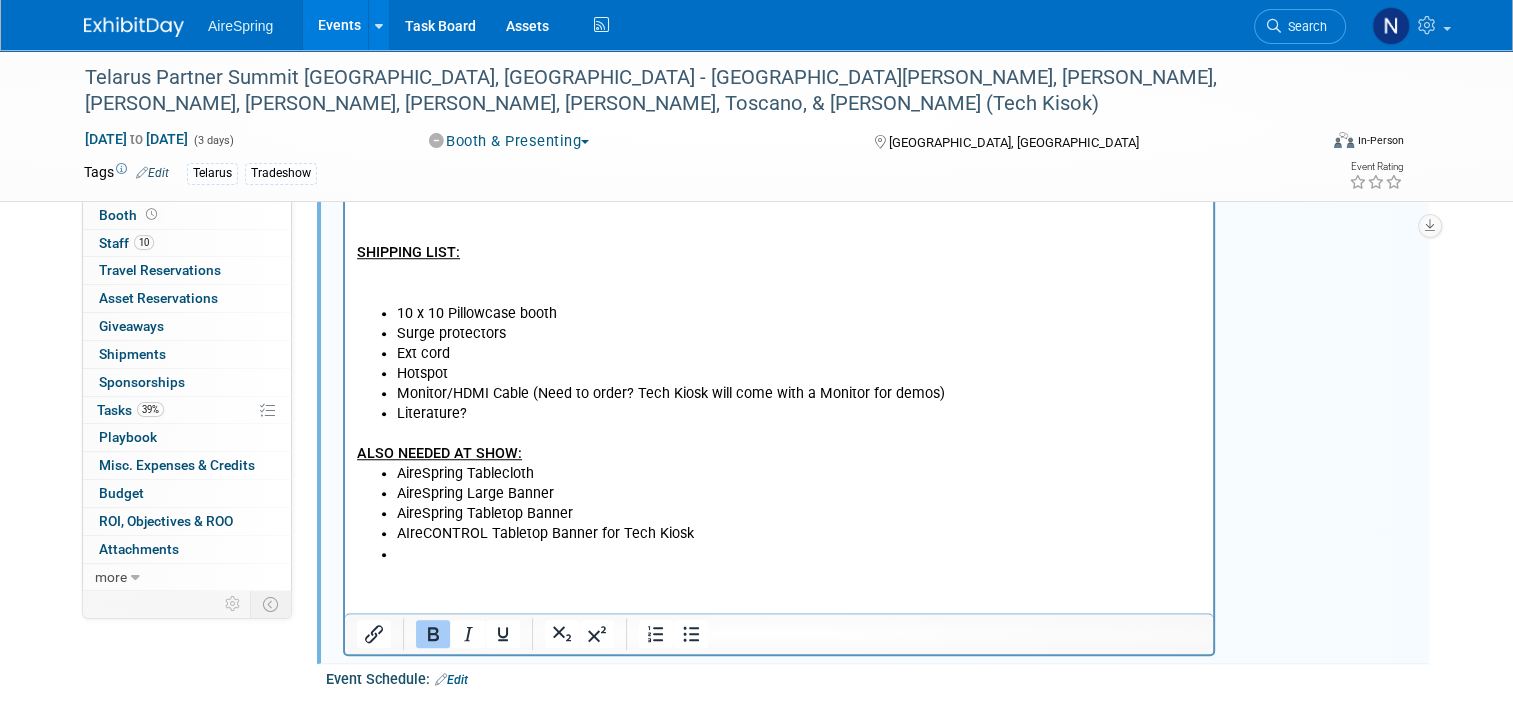 click on "AireSpring Large Banner" at bounding box center [799, 495] 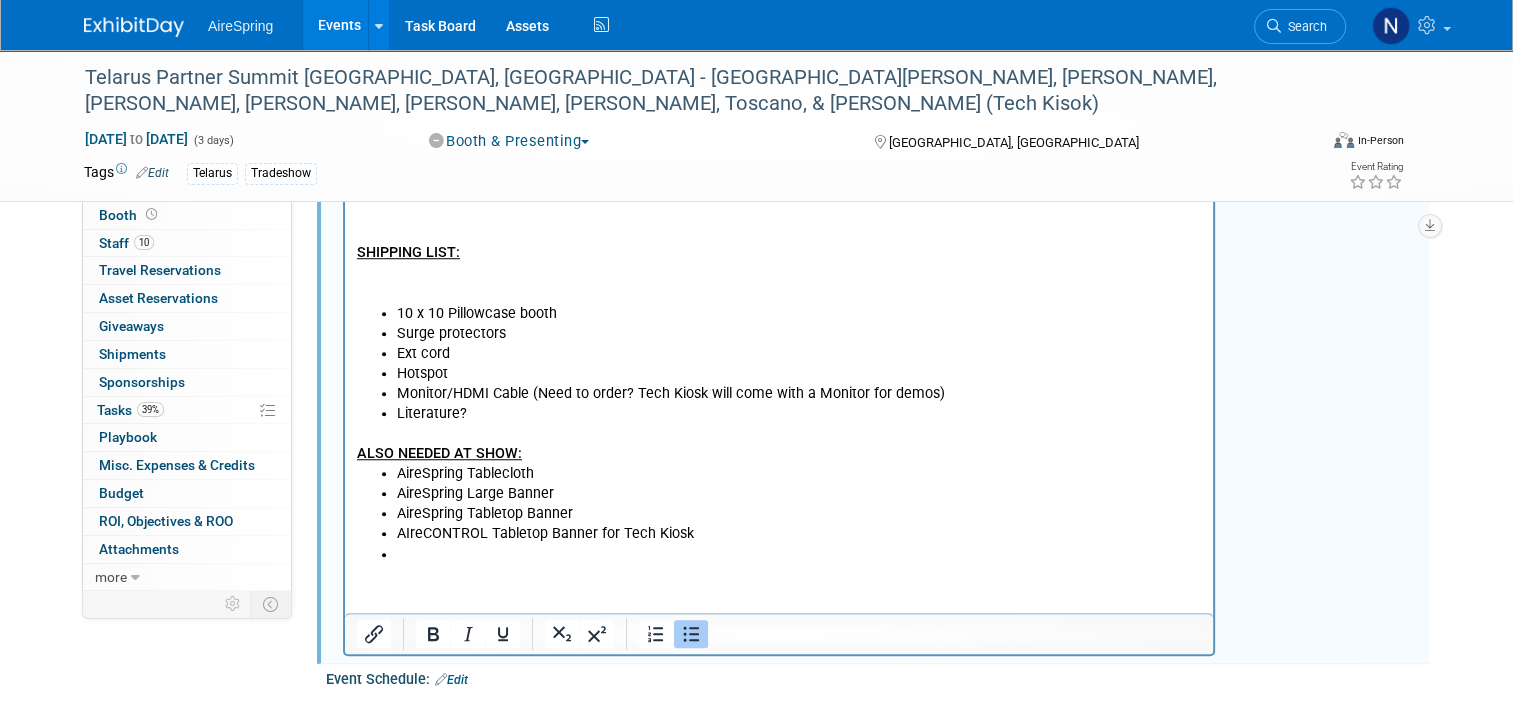 type 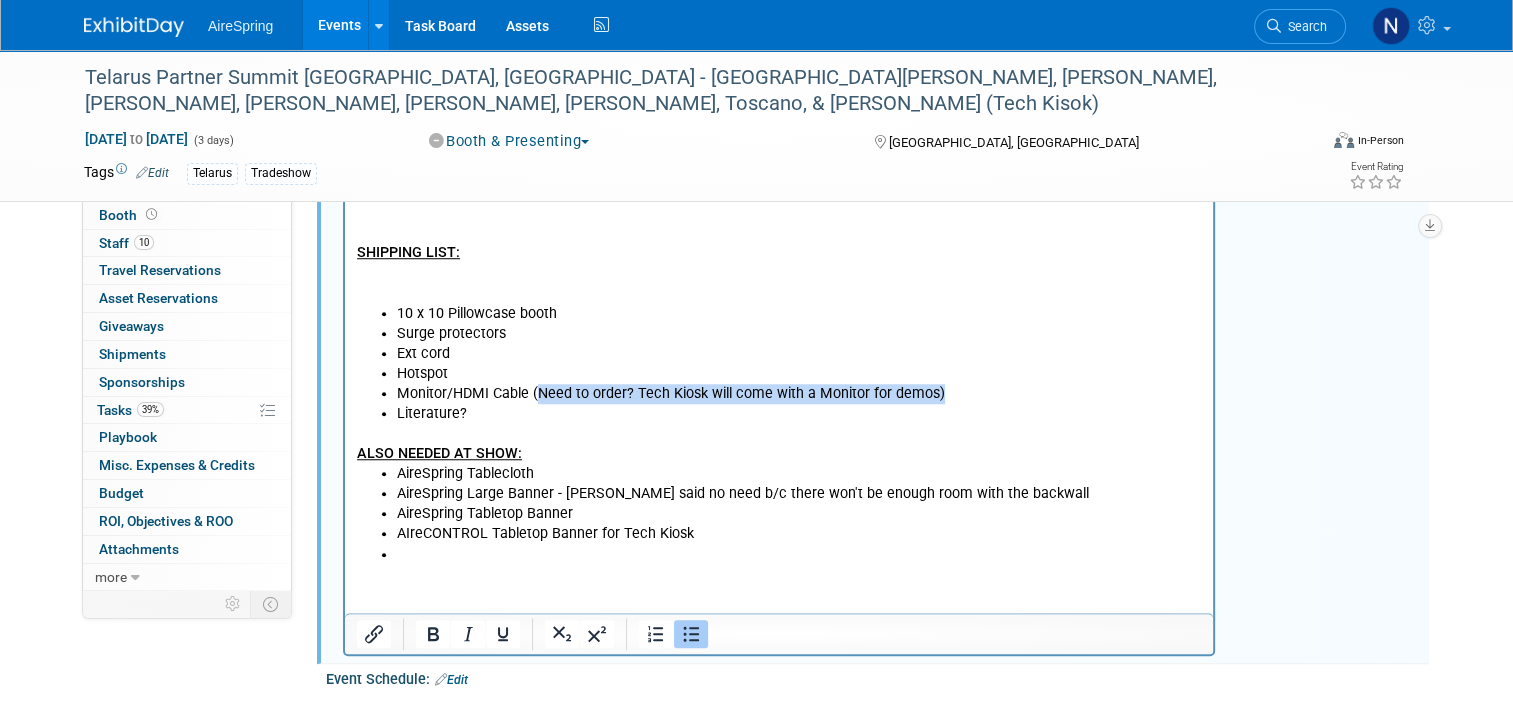 drag, startPoint x: 1021, startPoint y: 391, endPoint x: 541, endPoint y: 401, distance: 480.10416 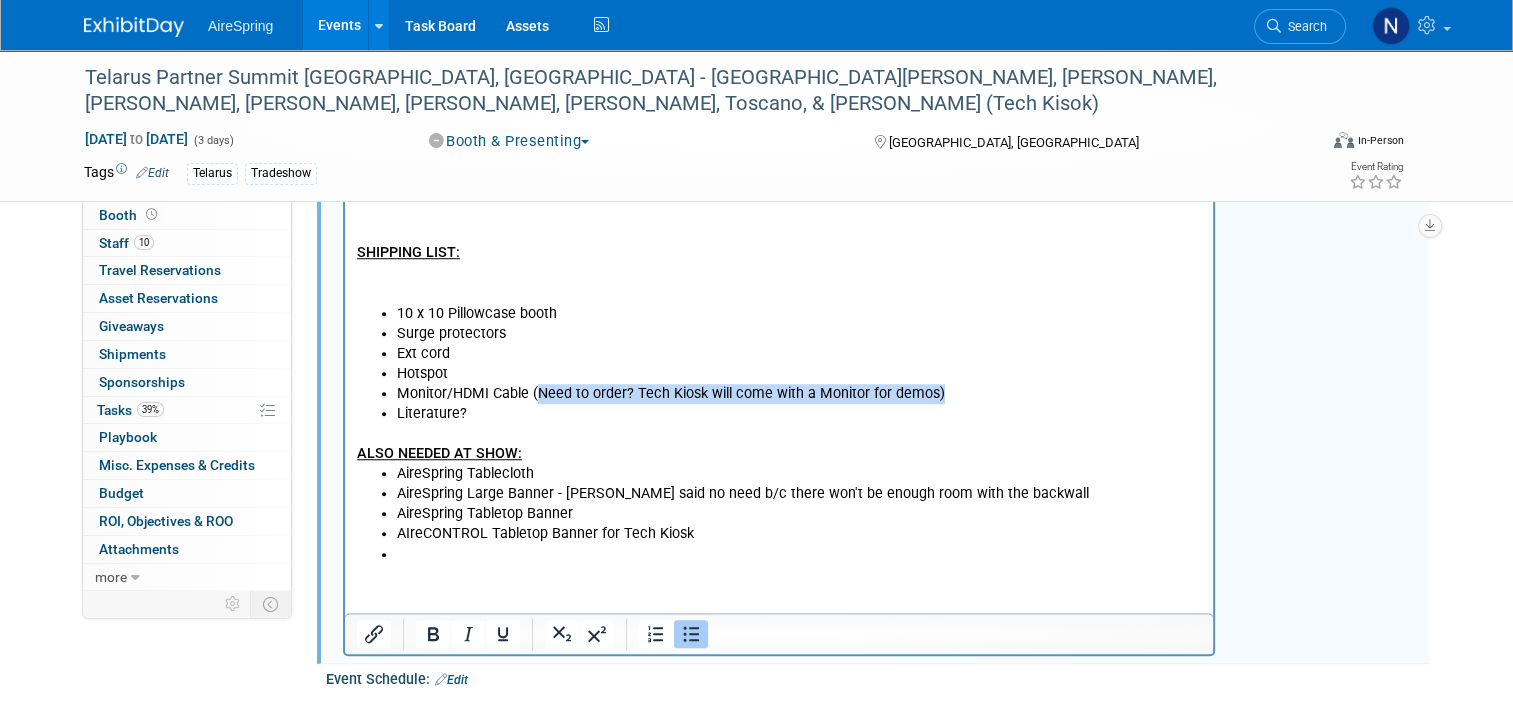 click on "Monitor/HDMI Cable (Need to order? Tech Kiosk will come with a Monitor for demos)" at bounding box center [799, 395] 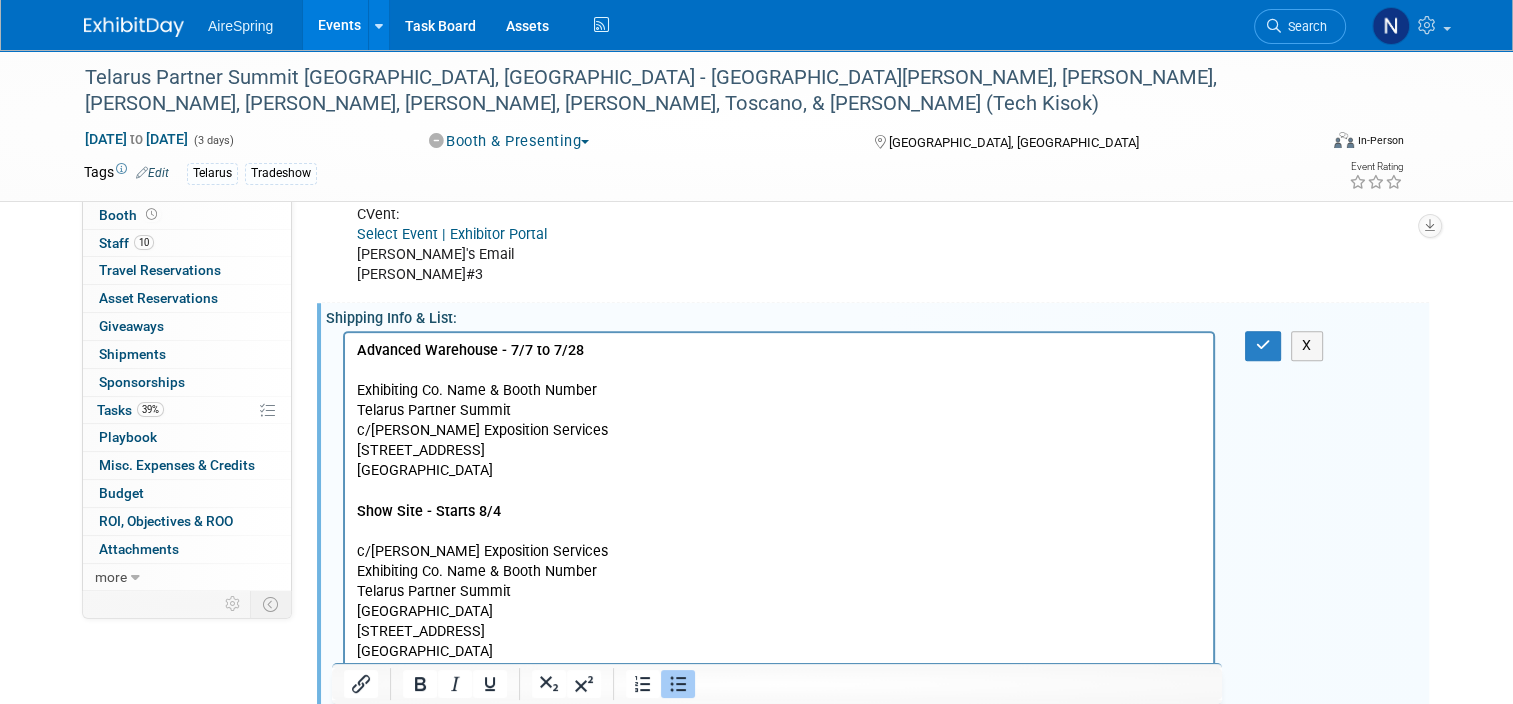 scroll, scrollTop: 500, scrollLeft: 0, axis: vertical 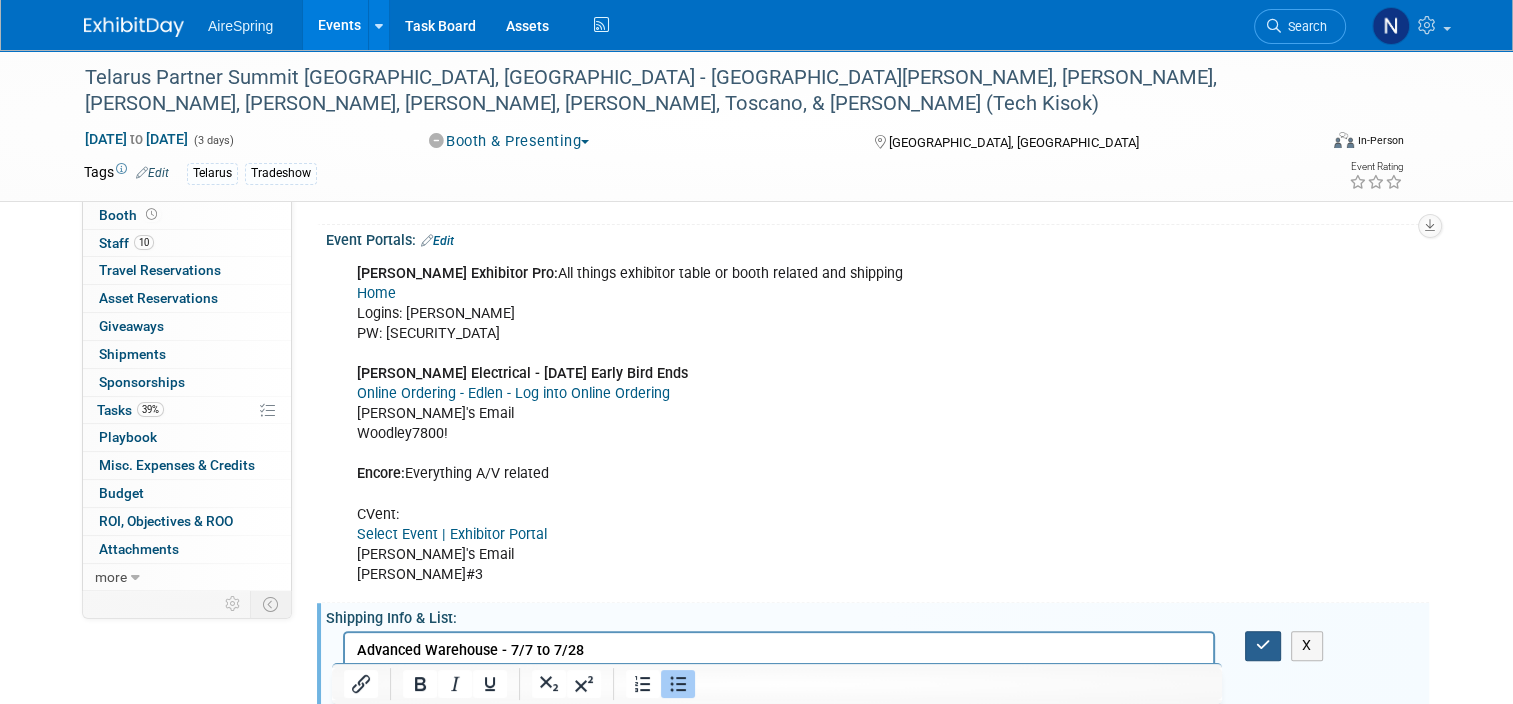 click at bounding box center [1263, 645] 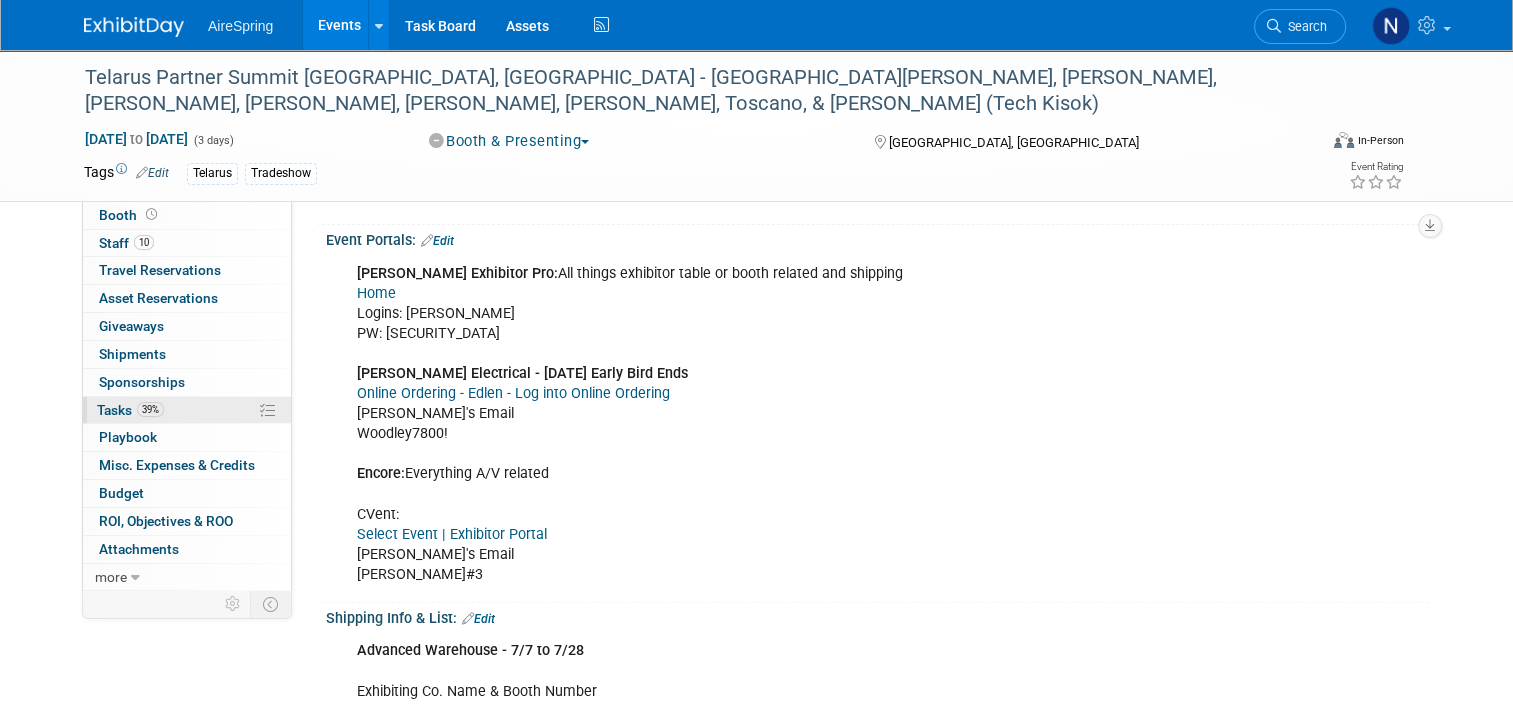 click on "39%
Tasks 39%" at bounding box center (187, 410) 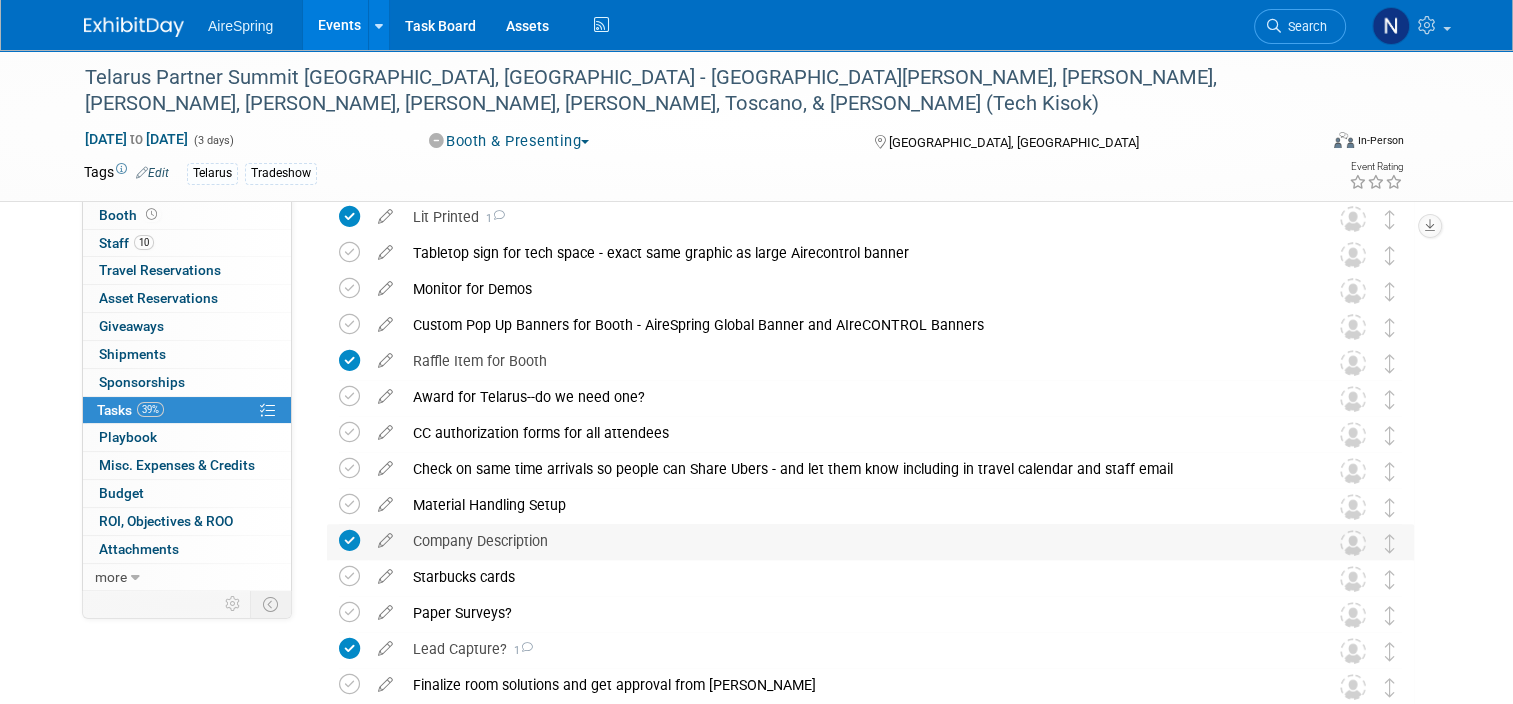 scroll, scrollTop: 600, scrollLeft: 0, axis: vertical 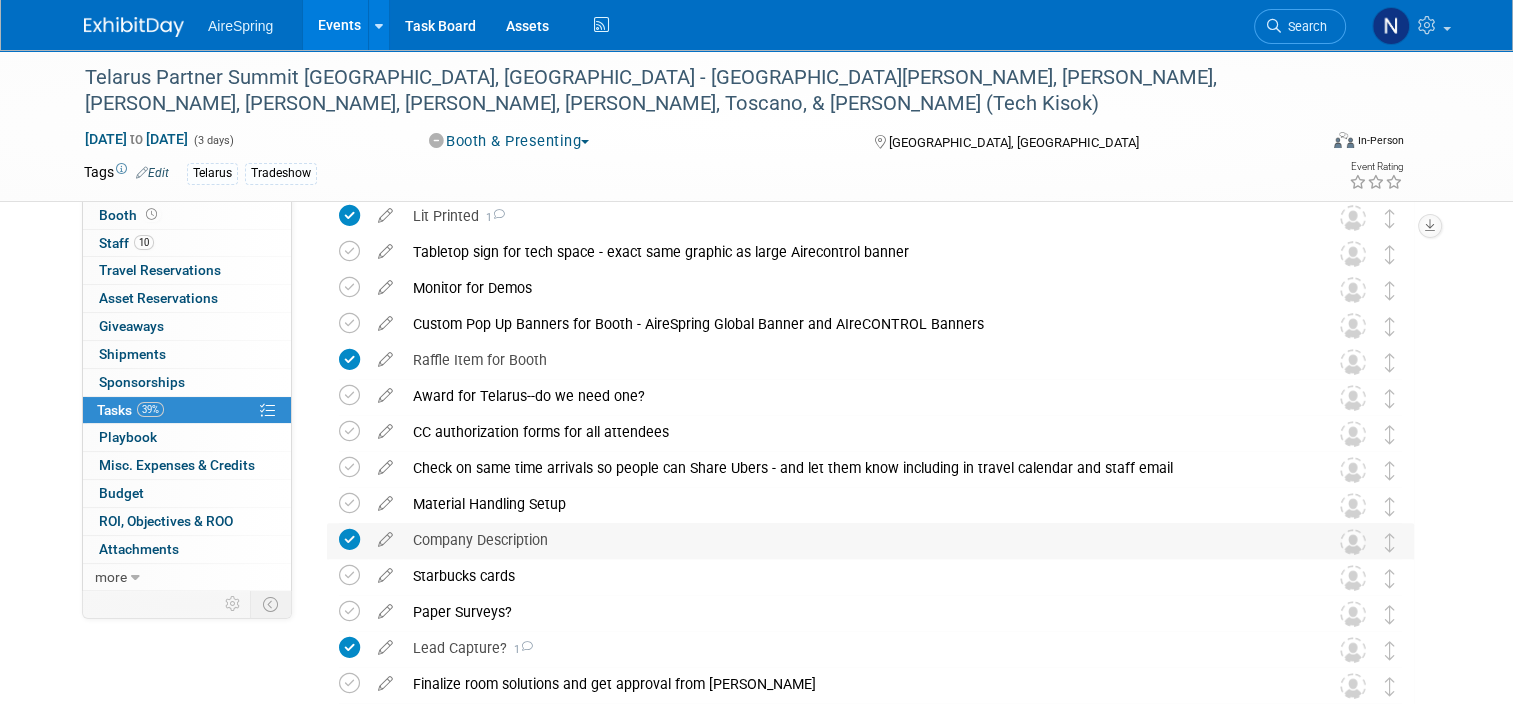 click on "Company Description" at bounding box center (851, 540) 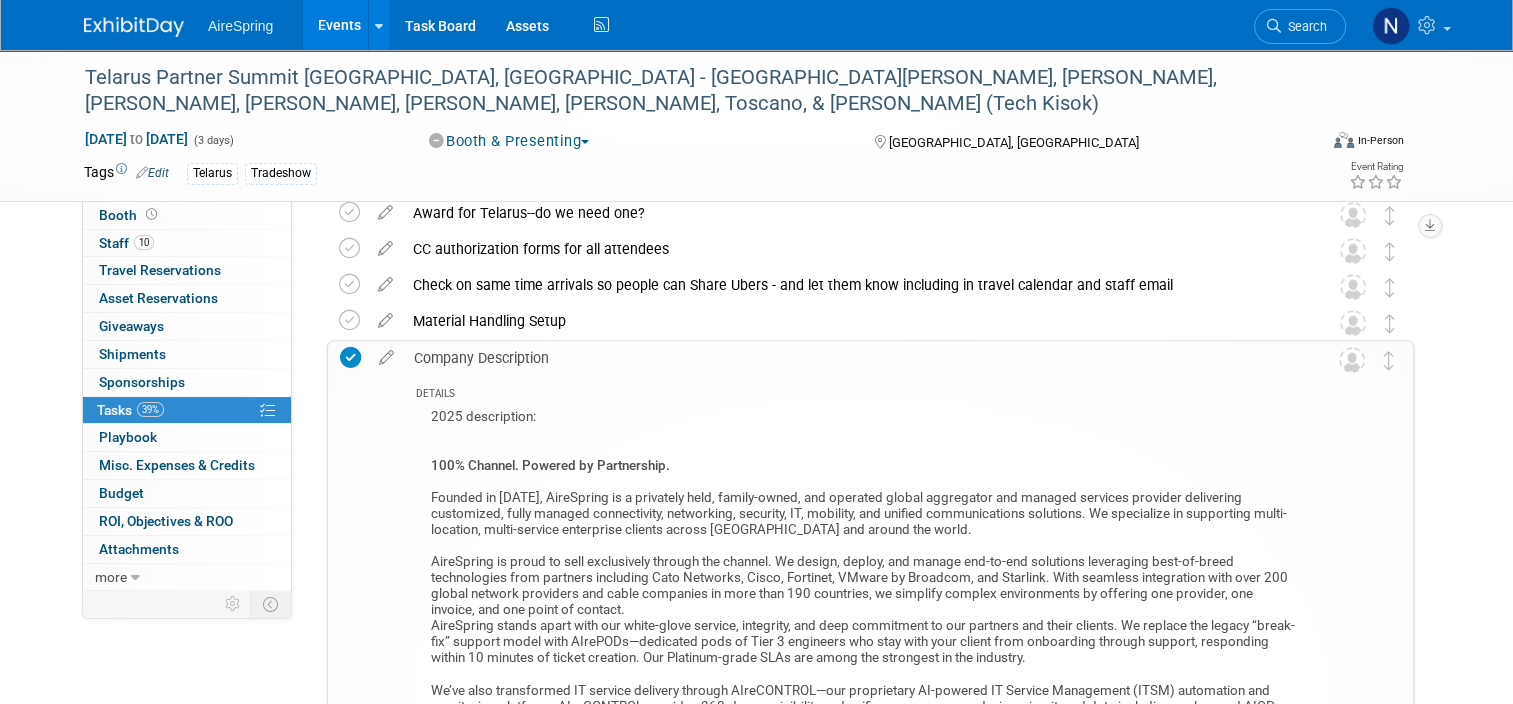 scroll, scrollTop: 900, scrollLeft: 0, axis: vertical 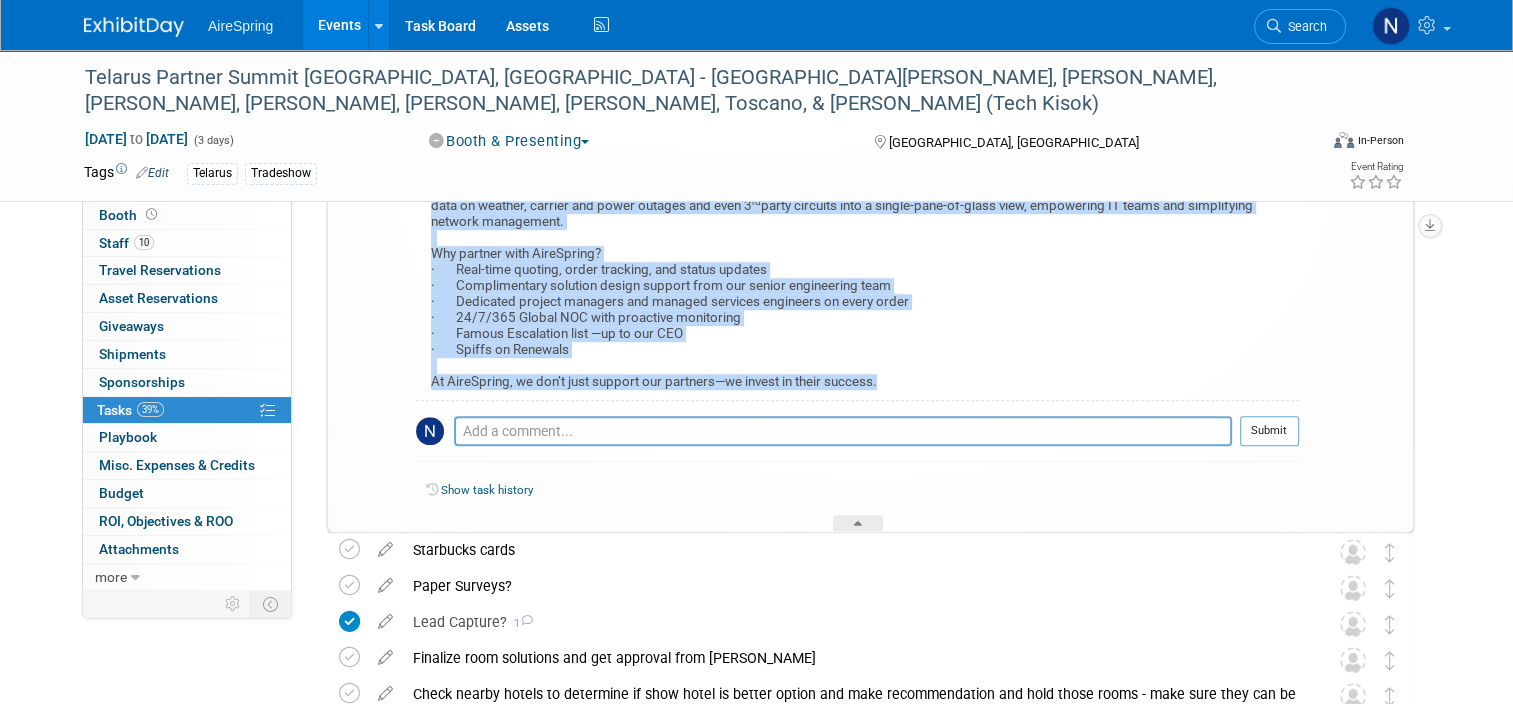 drag, startPoint x: 408, startPoint y: 349, endPoint x: 904, endPoint y: 395, distance: 498.1285 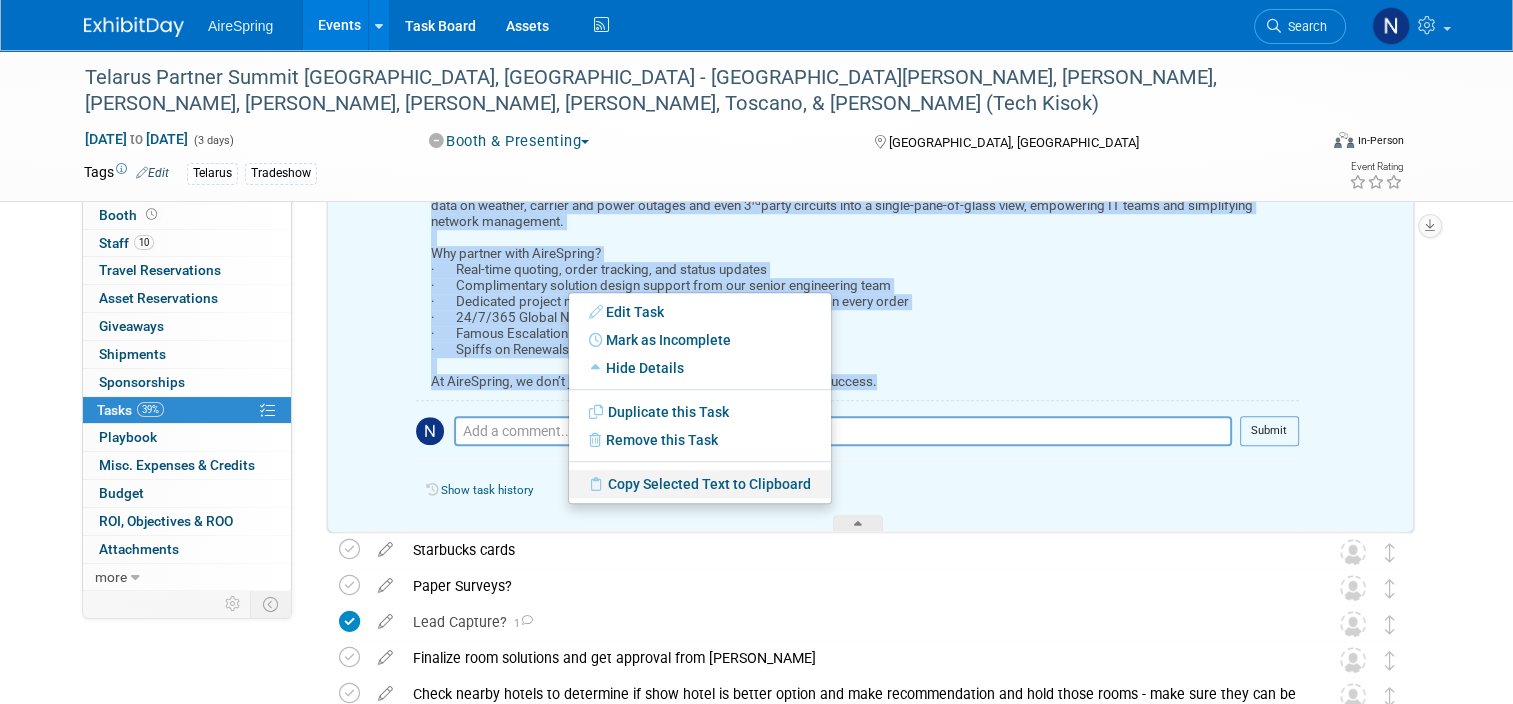 click on "Copy Selected Text to Clipboard" at bounding box center (700, 484) 